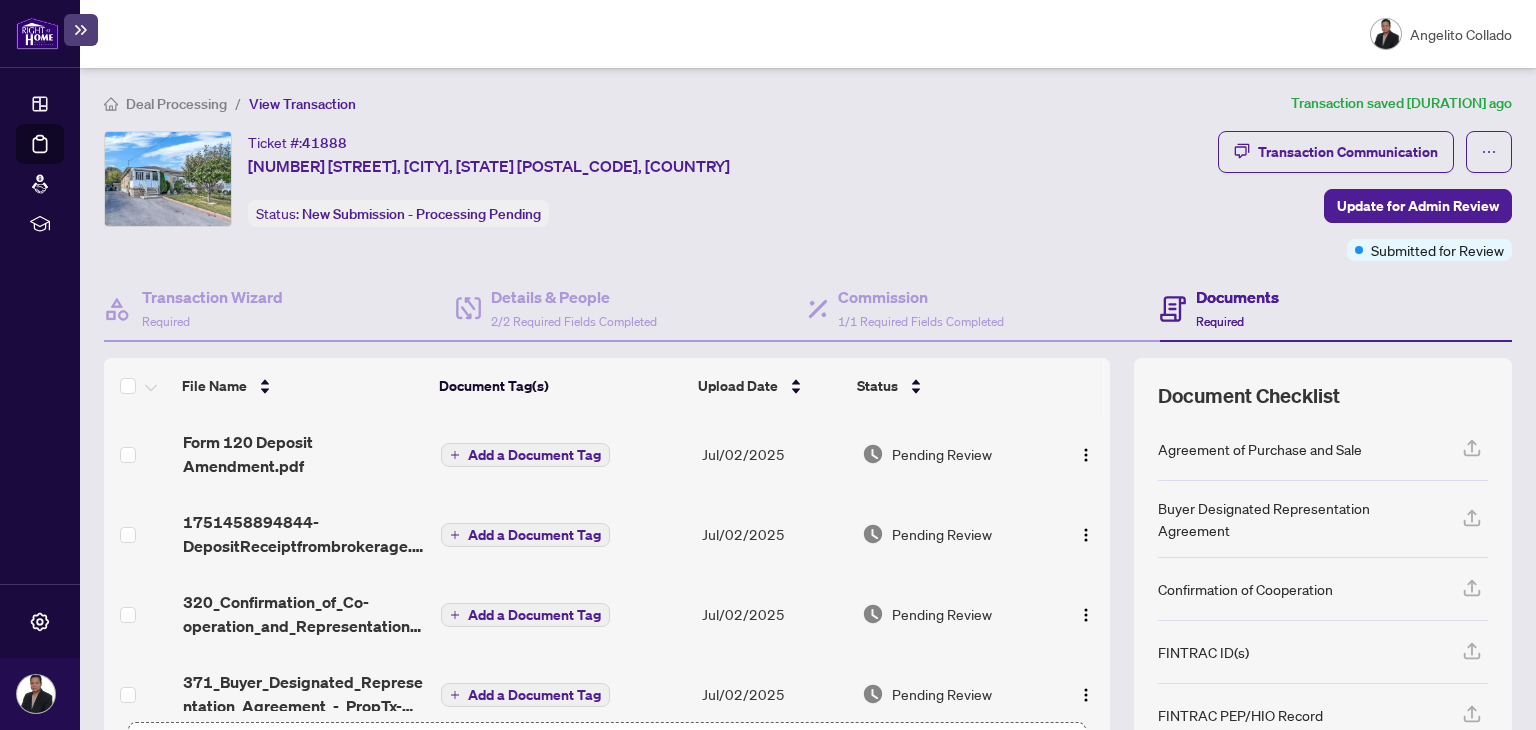 scroll, scrollTop: 0, scrollLeft: 0, axis: both 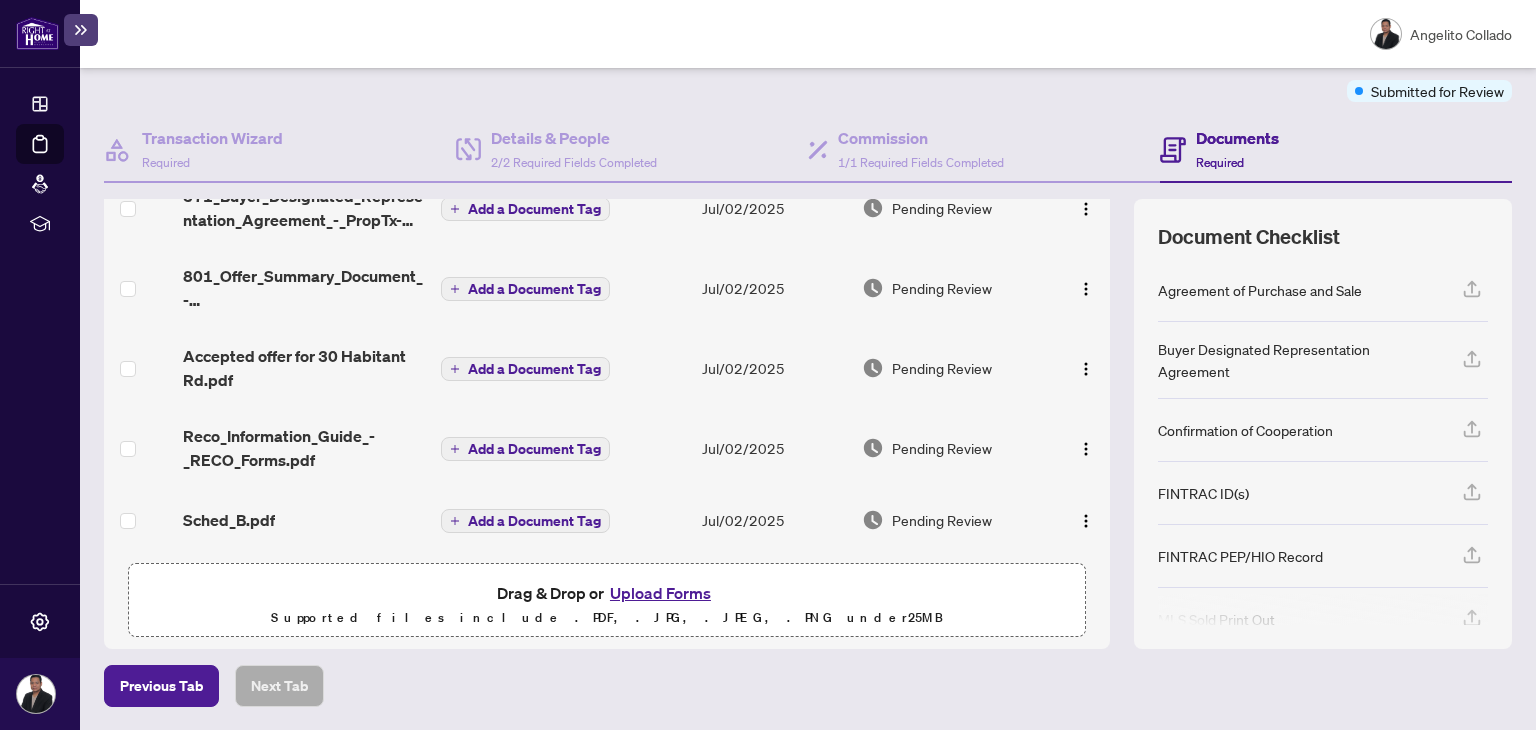 click on "Upload Forms" at bounding box center [660, 593] 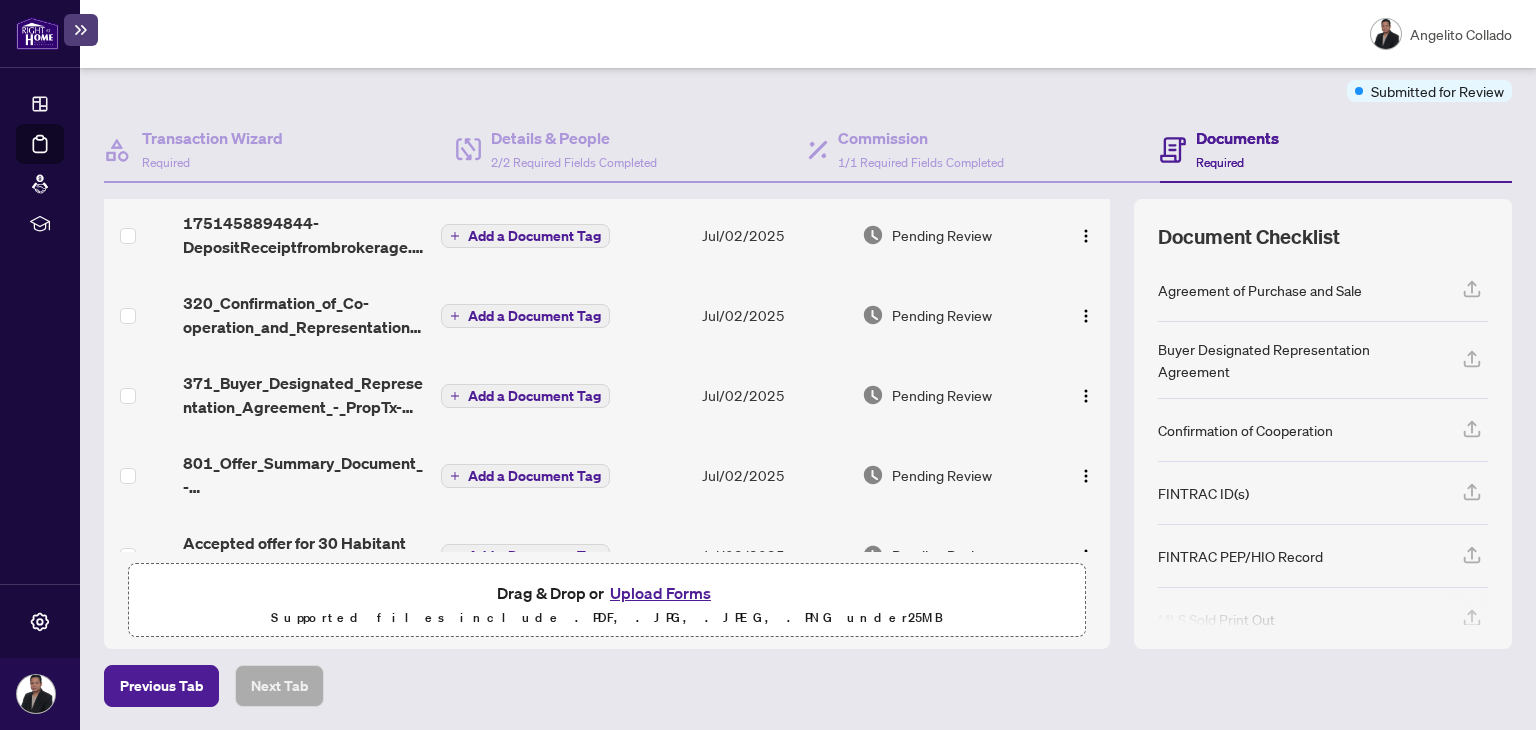 scroll, scrollTop: 524, scrollLeft: 0, axis: vertical 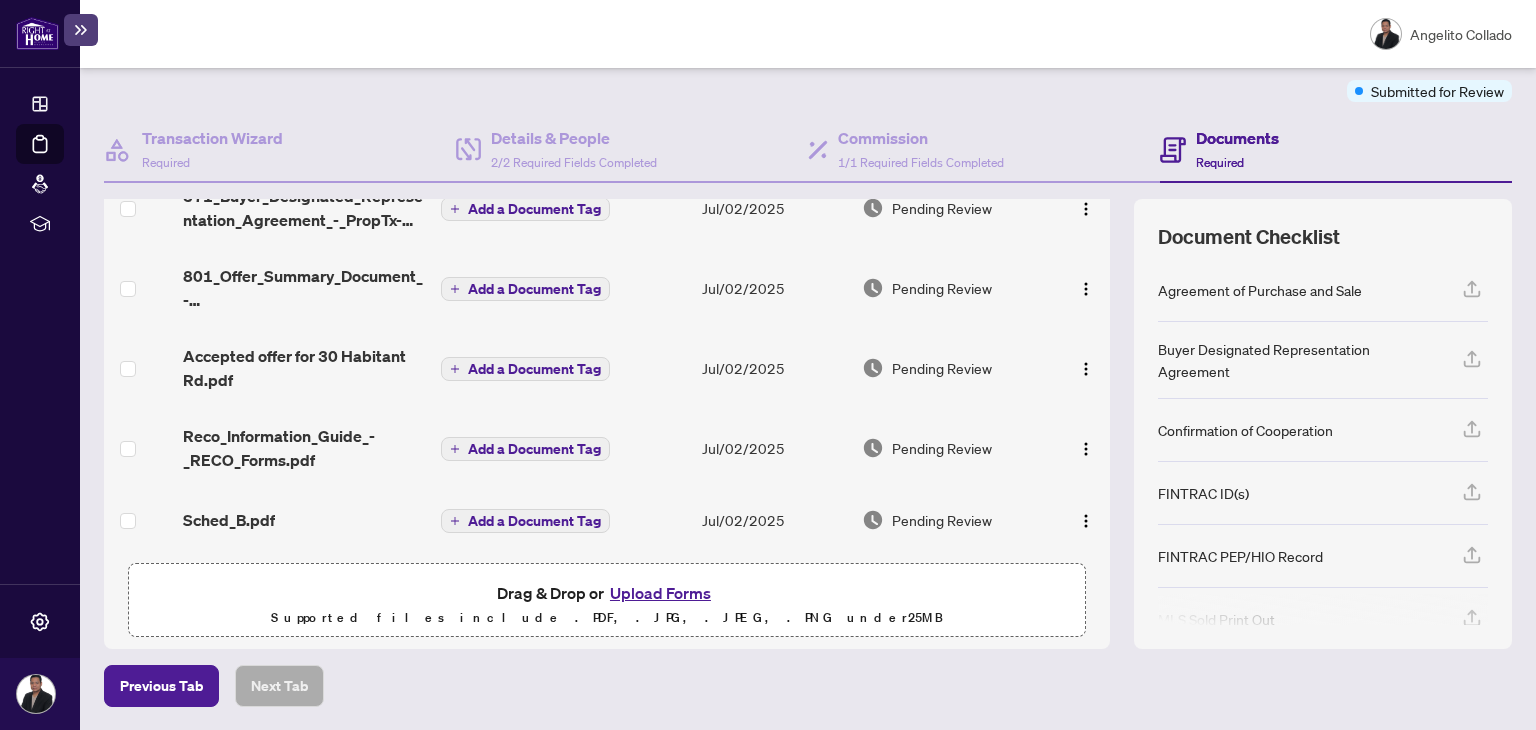 click on "Upload Forms" at bounding box center (660, 593) 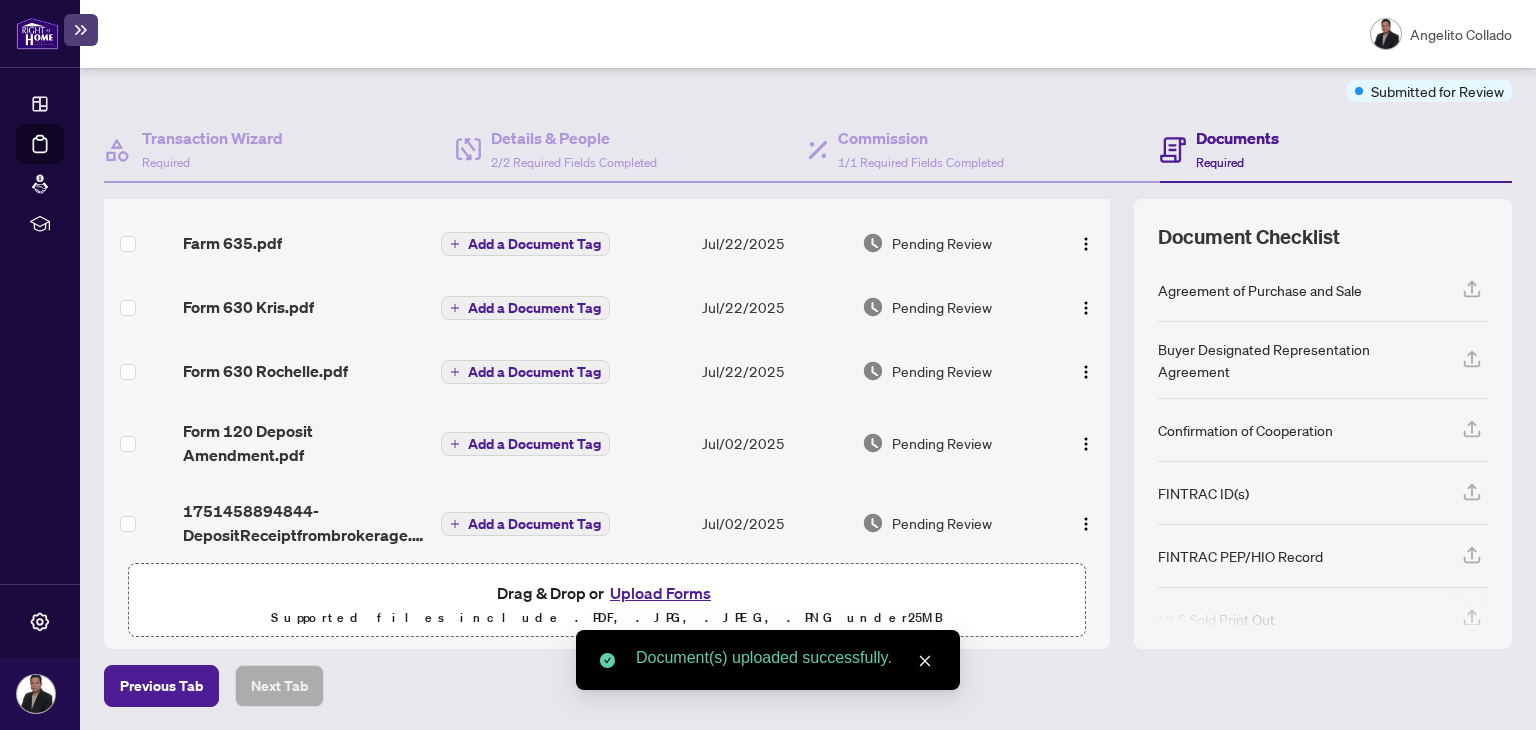 scroll, scrollTop: 0, scrollLeft: 0, axis: both 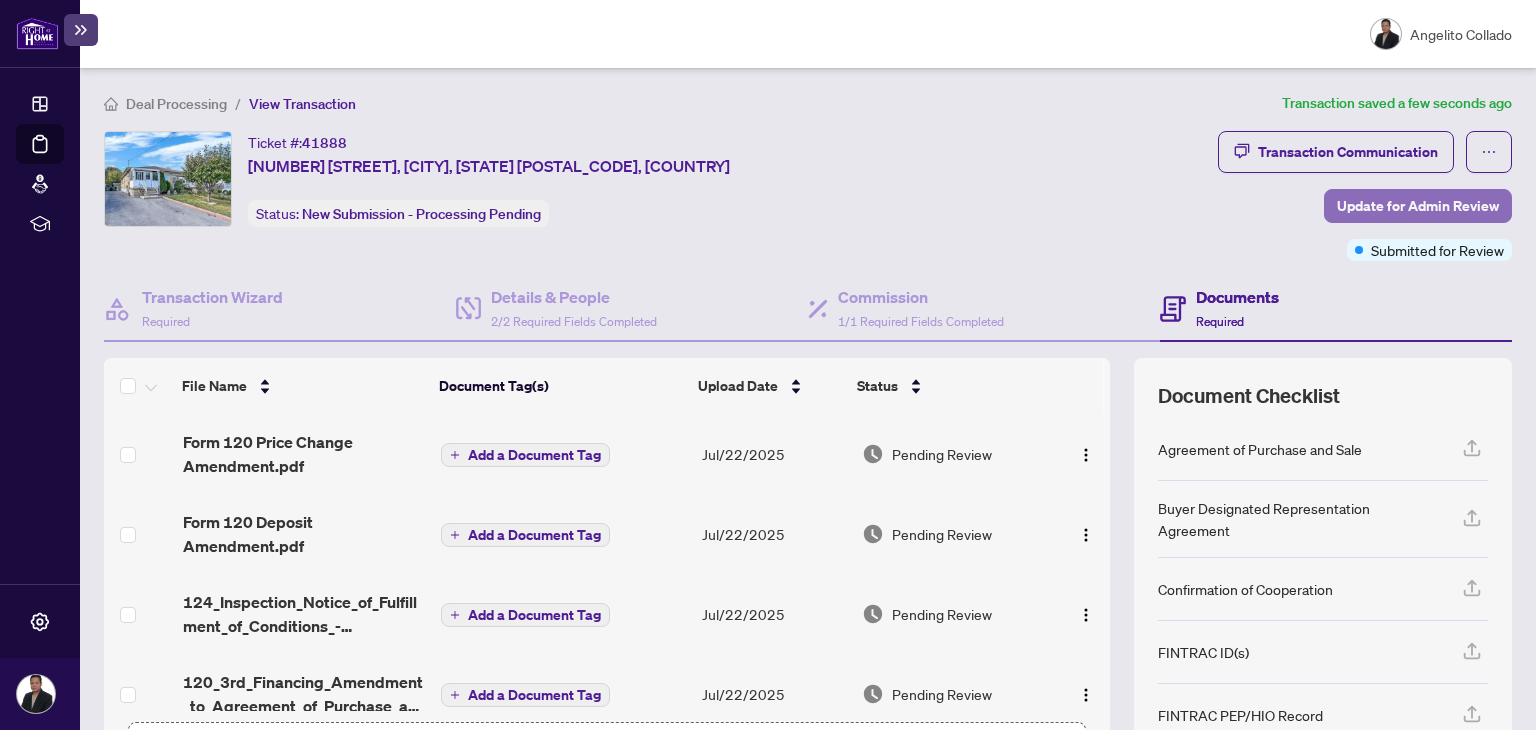 click on "Update for Admin Review" at bounding box center [1418, 206] 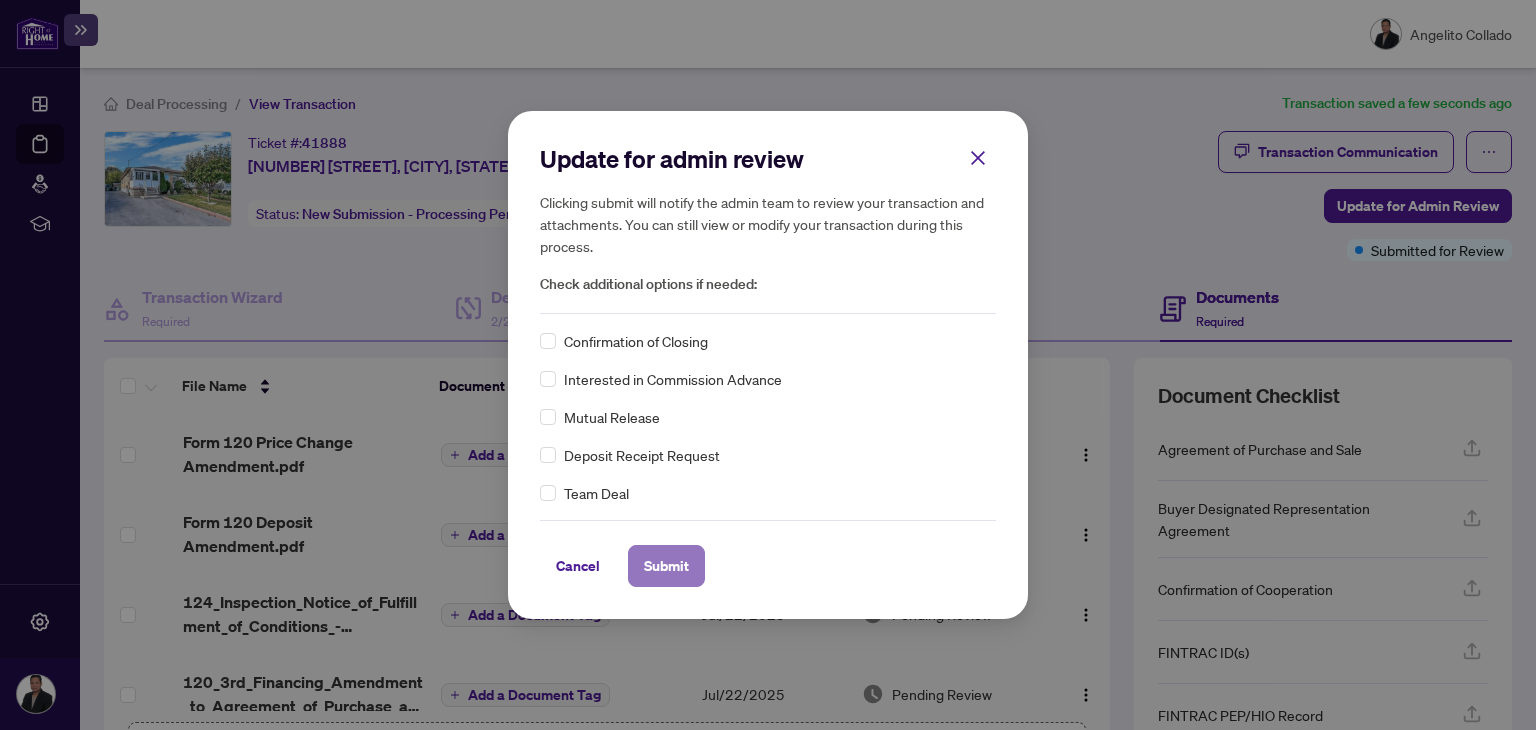 click on "Submit" at bounding box center (666, 566) 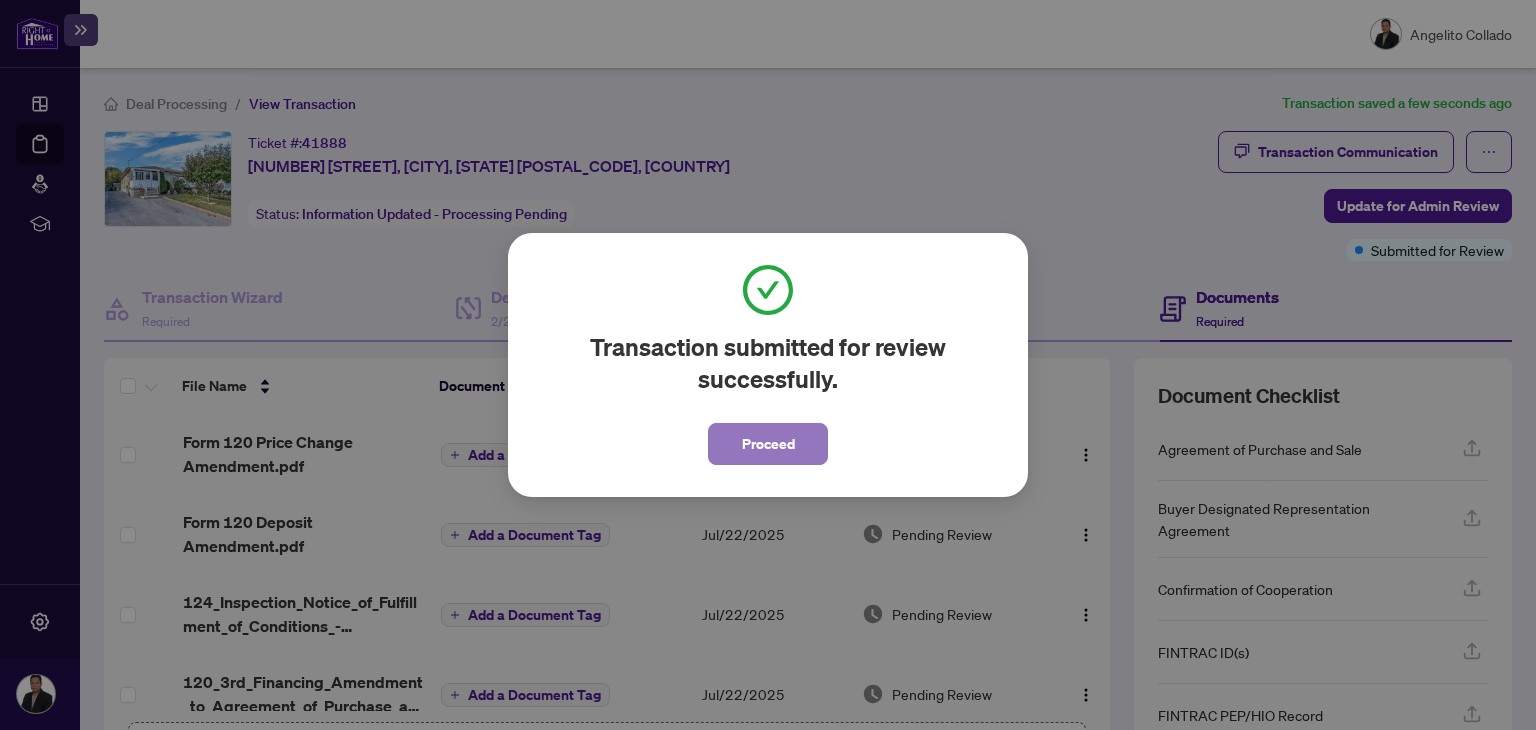 click on "Proceed" at bounding box center (768, 444) 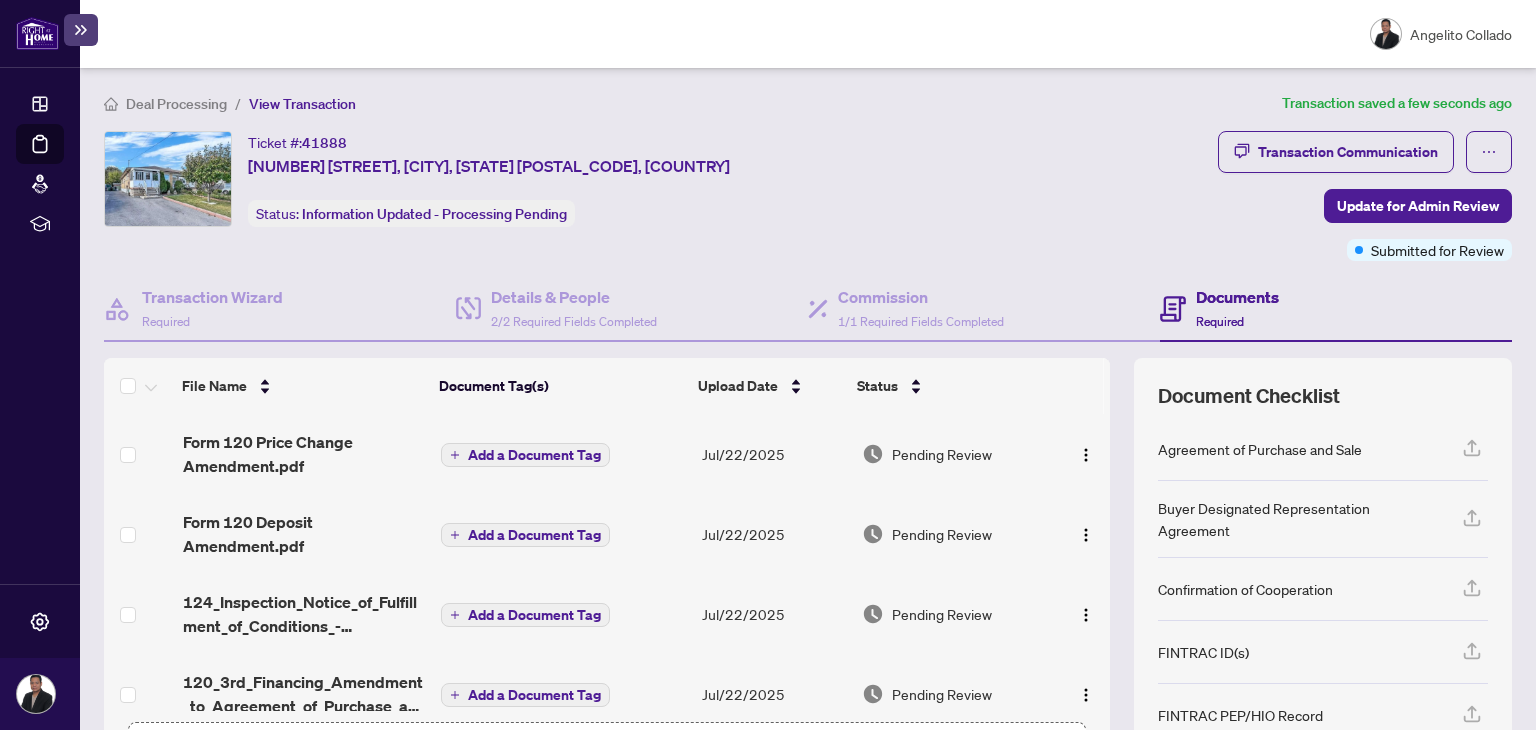 click on "Deal Processing / View Transaction Transaction saved   a few seconds ago Ticket #:  41888 [NUMBER] [STREET], [CITY], [STATE] [POSTAL_CODE] Status:   Information Updated - Processing Pending Update for Admin Review Transaction Communication Update for Admin Review Submitted for Review Transaction Wizard Required Details & People 2/2 Required Fields Completed Commission 1/1 Required Fields Completed Documents Required File Name Document Tag(s) Upload Date Status             Form 120 Price Change Amendment.pdf Add a Document Tag [DATE] Pending Review Form 120 Deposit Amendment.pdf Add a Document Tag [DATE] Pending Review 124_Inspection_Notice_of_Fulfillment_of_Conditions_-_Agreement_of_Purchase_and_Sale.pdf Add a Document Tag [DATE] Pending Review 120_3rd_Financing_Amendment_to_Agreement_of_Purchase_and_Sale.pdf Add a Document Tag [DATE] Pending Review 120_2nd_Financing_Amendment_to_Agreement_of_Purchase_and_Sale.pdf Add a Document Tag [DATE] Pending Review Add a Document Tag" at bounding box center [808, 479] 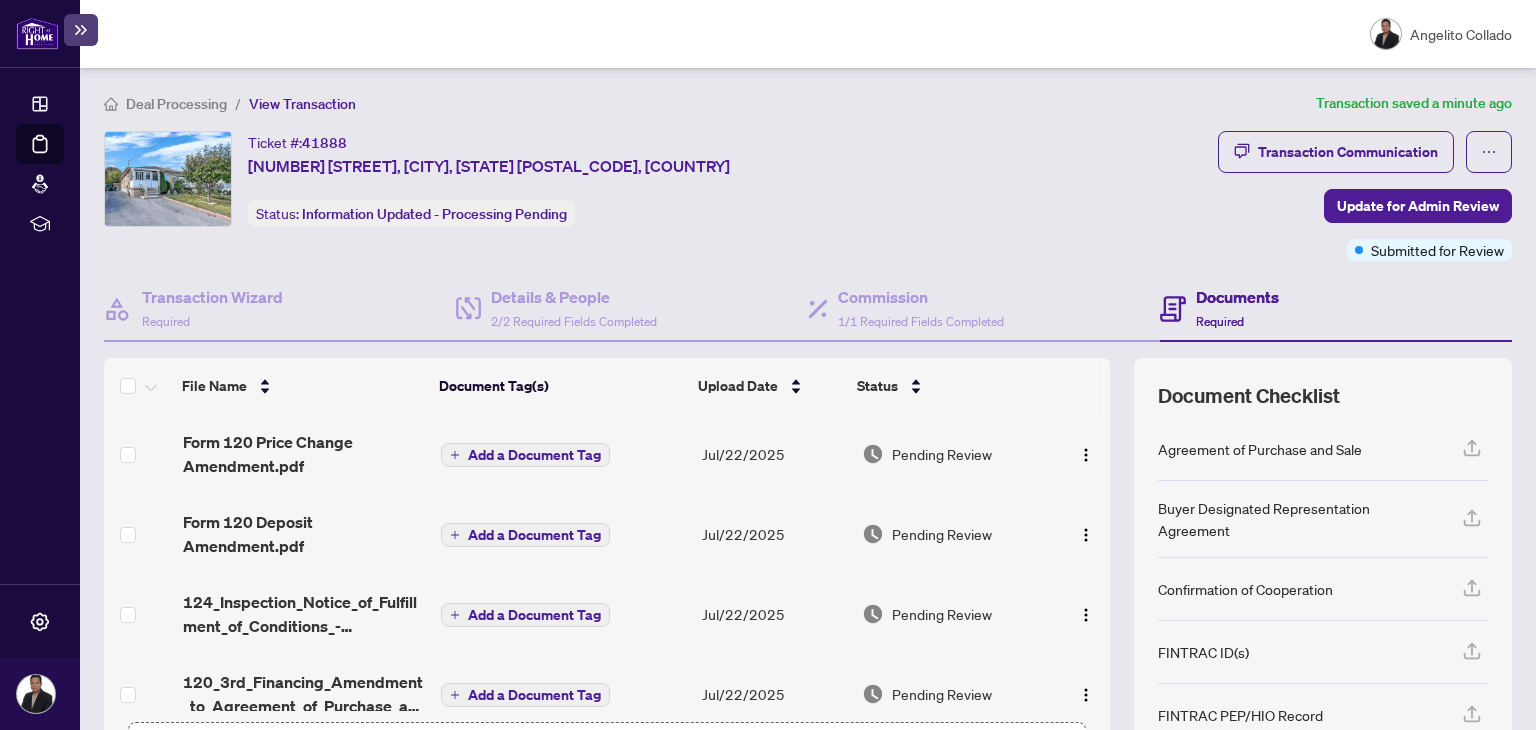 click on "Deal Processing" at bounding box center (176, 104) 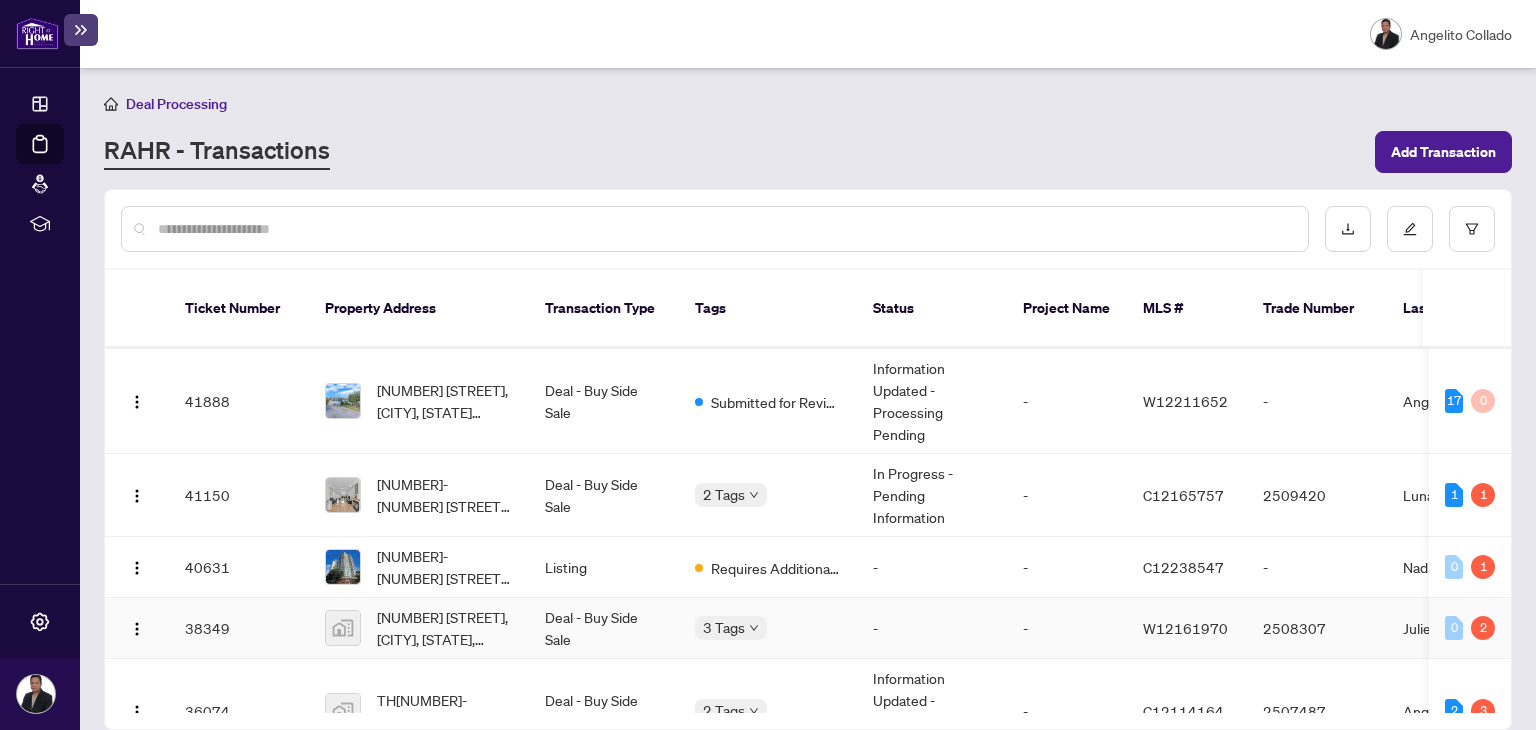 scroll, scrollTop: 272, scrollLeft: 0, axis: vertical 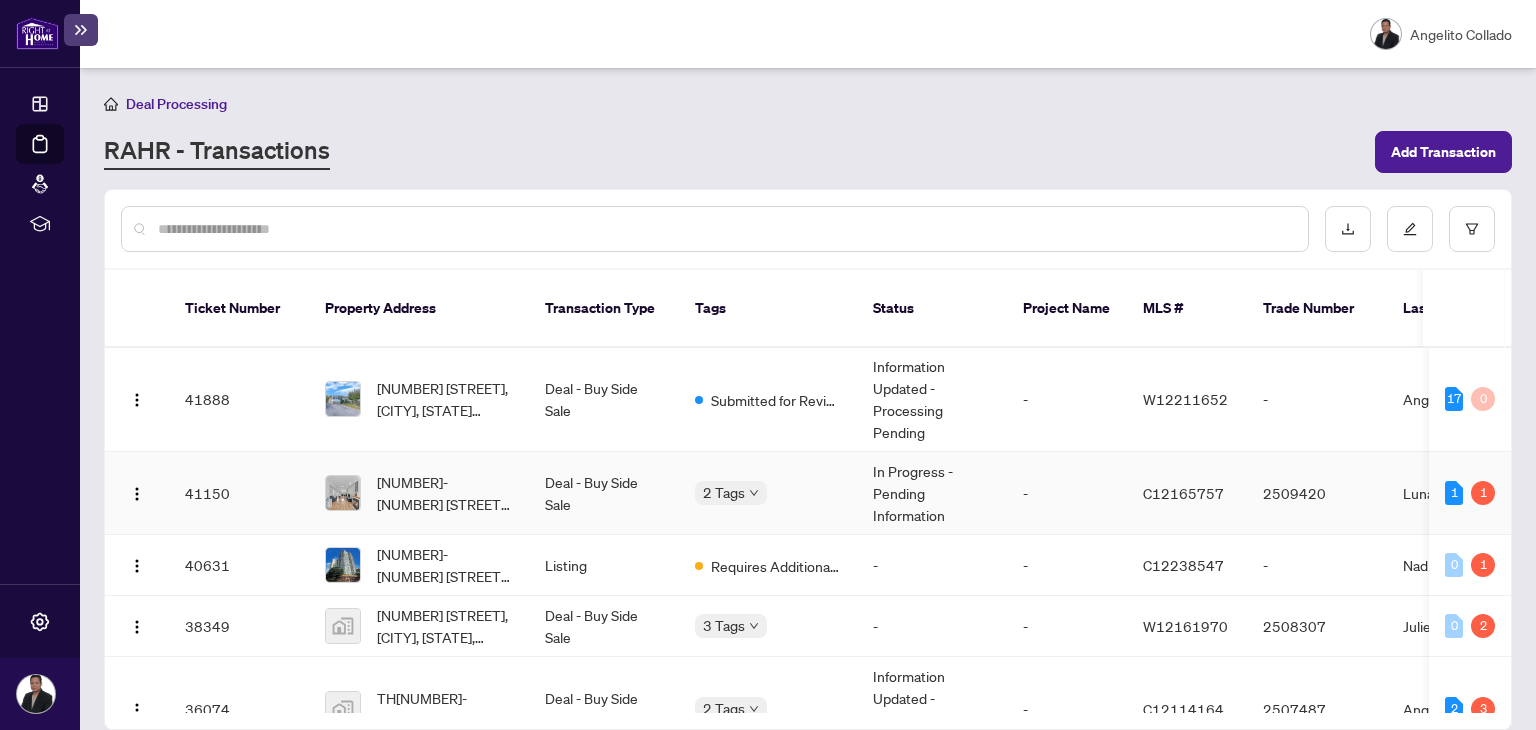 click on "In Progress - Pending Information" at bounding box center (932, 493) 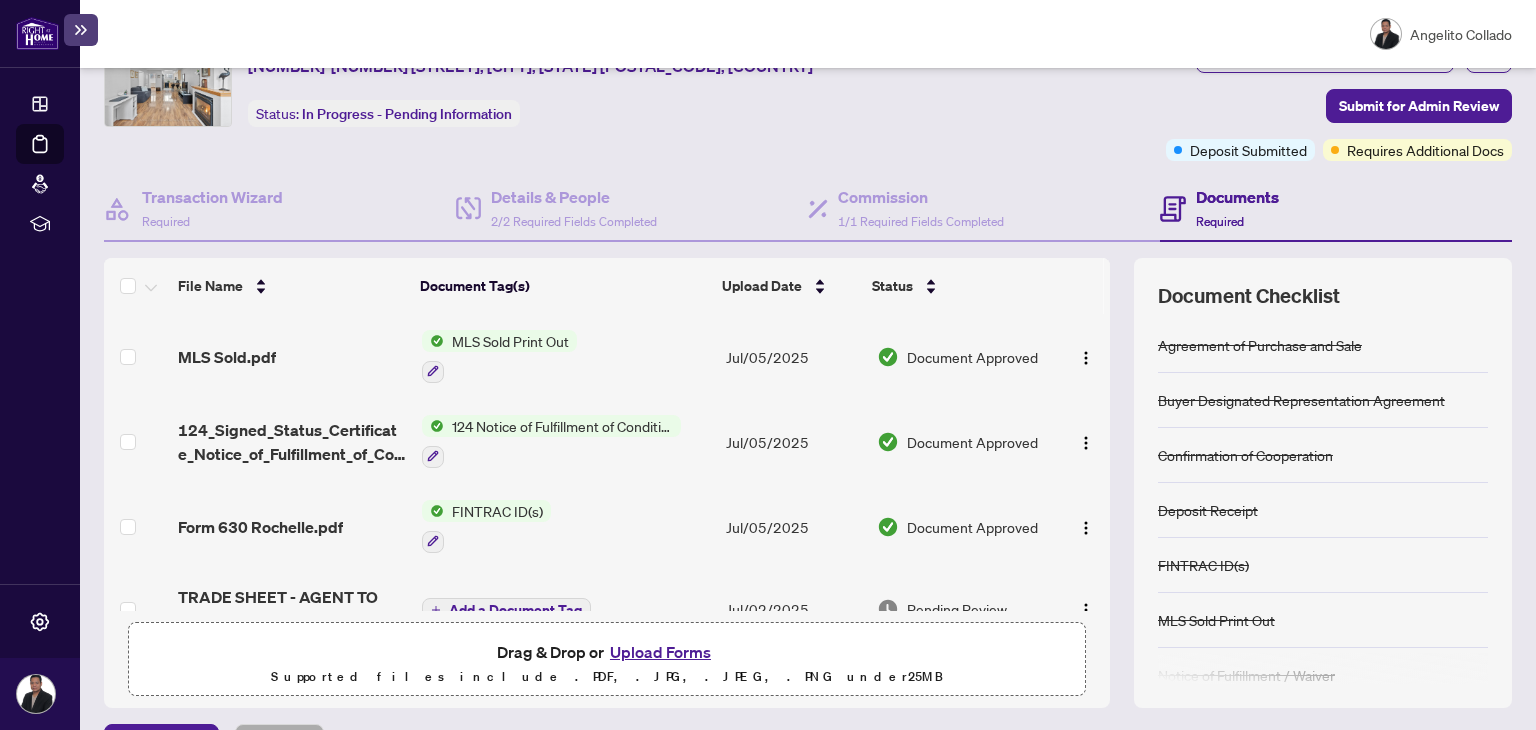 scroll, scrollTop: 159, scrollLeft: 0, axis: vertical 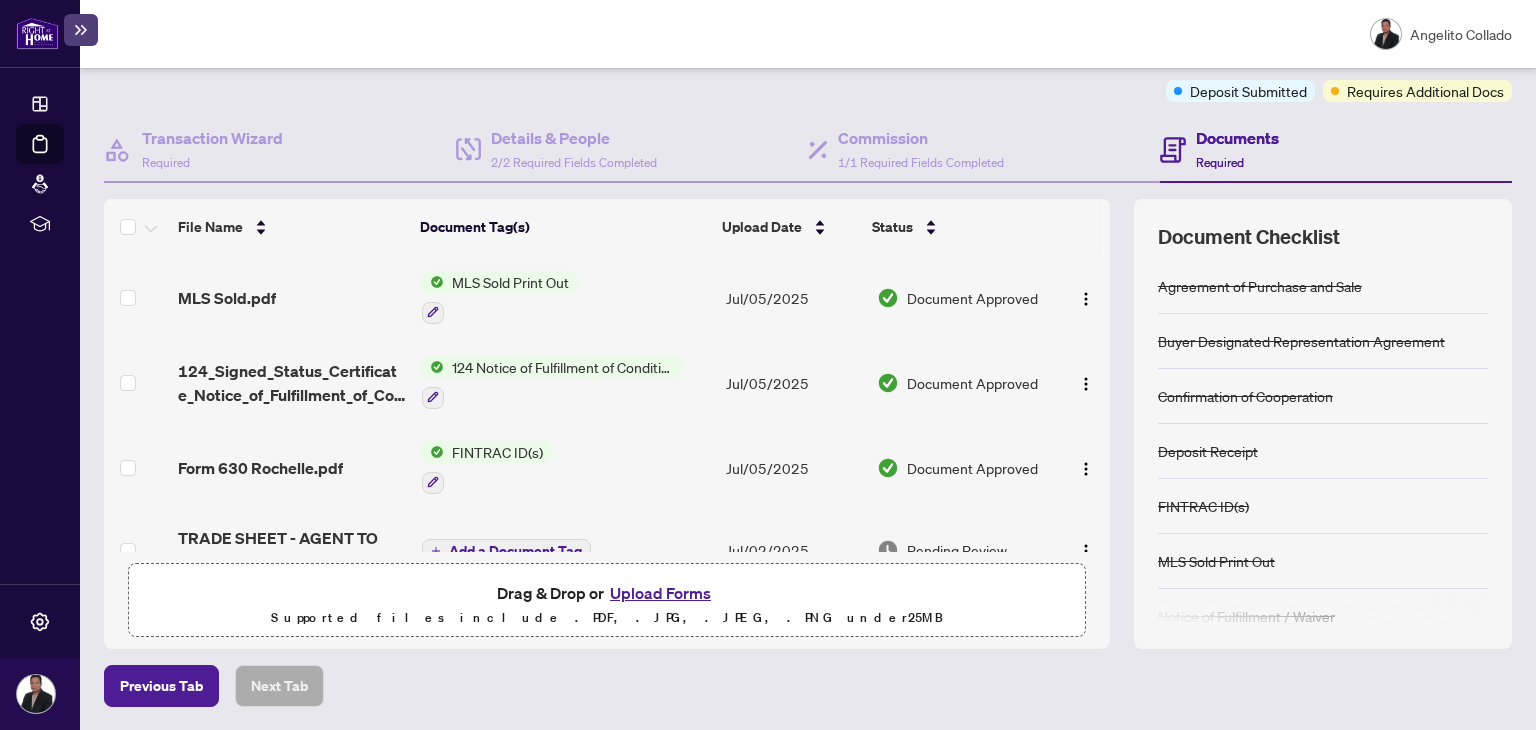click on "FINTRAC ID(s)" at bounding box center [566, 467] 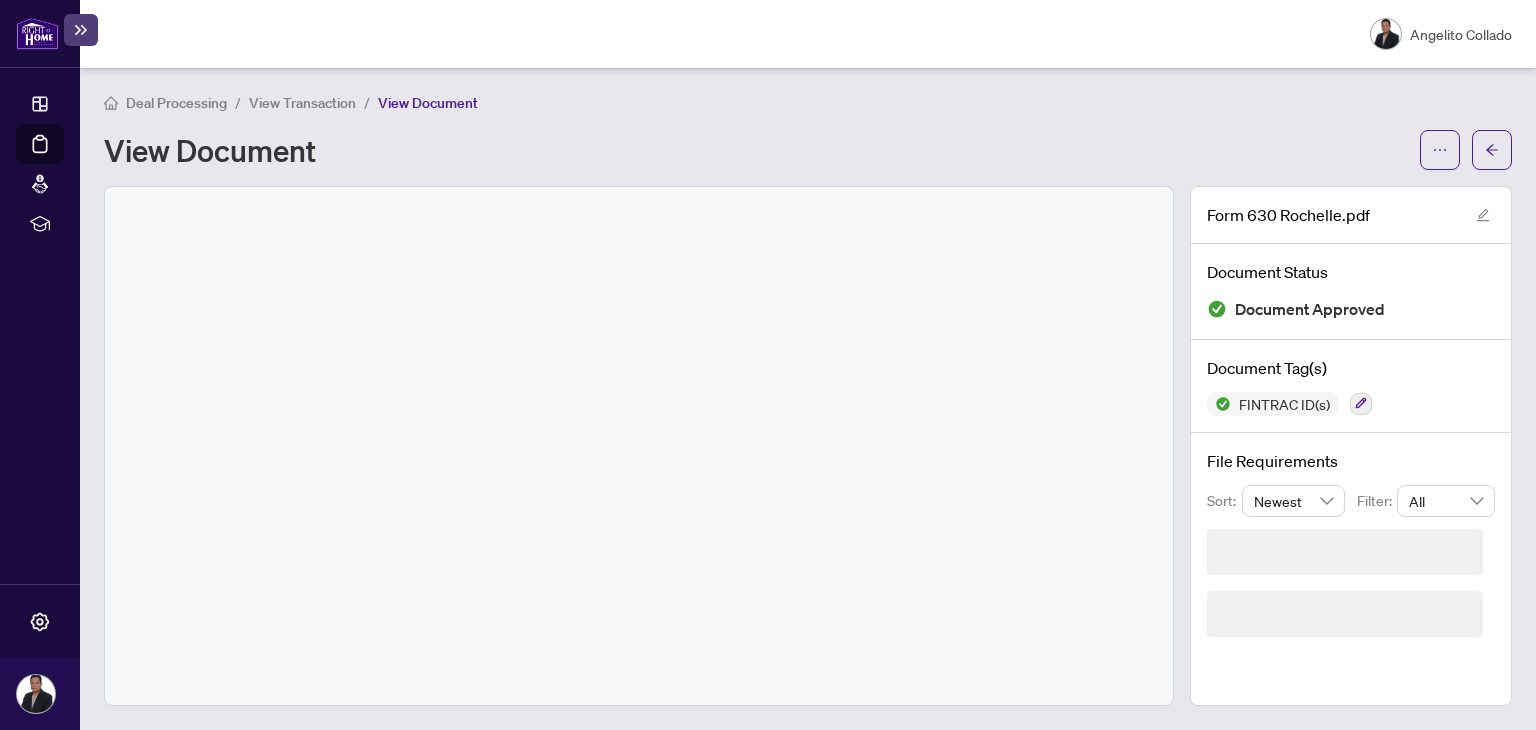 scroll, scrollTop: 0, scrollLeft: 0, axis: both 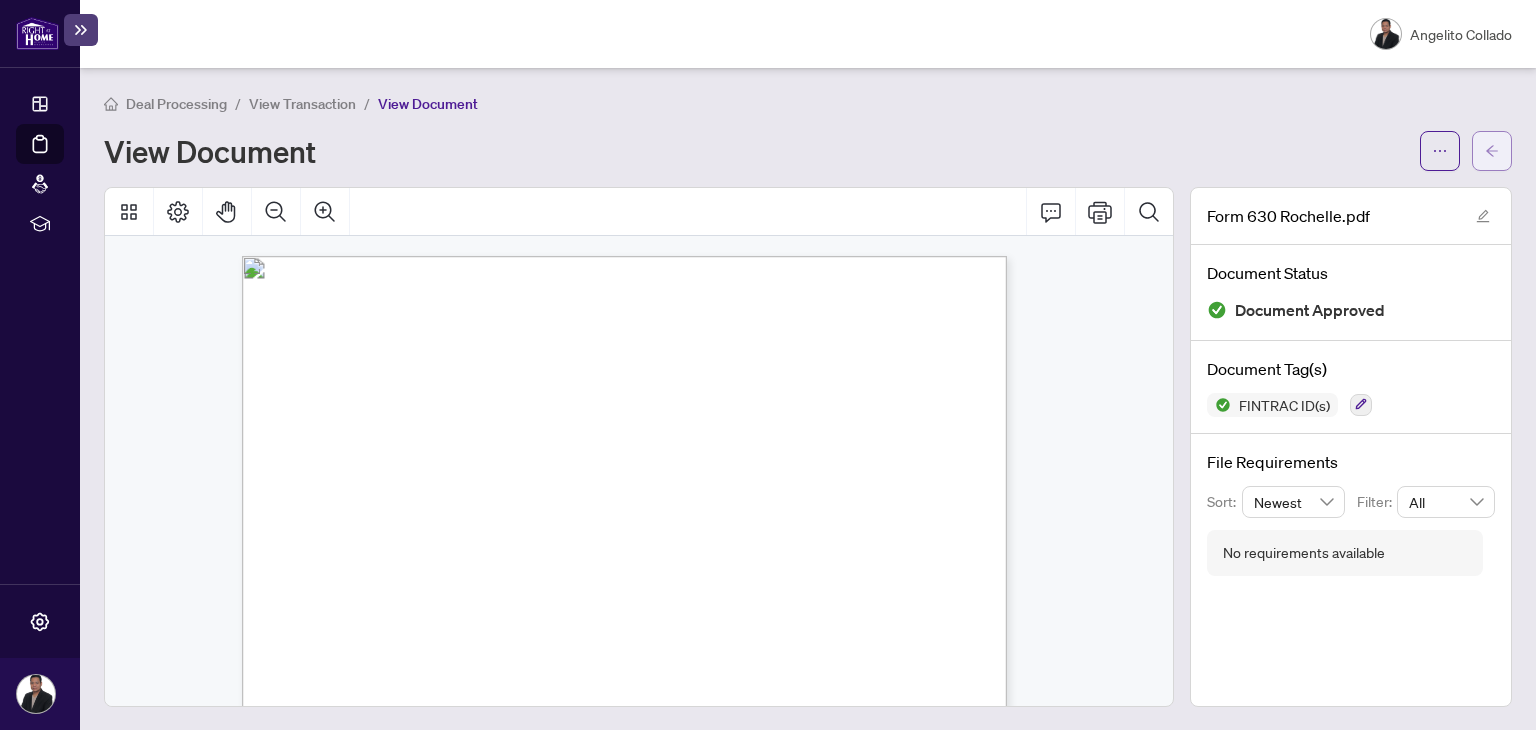 click at bounding box center (1492, 151) 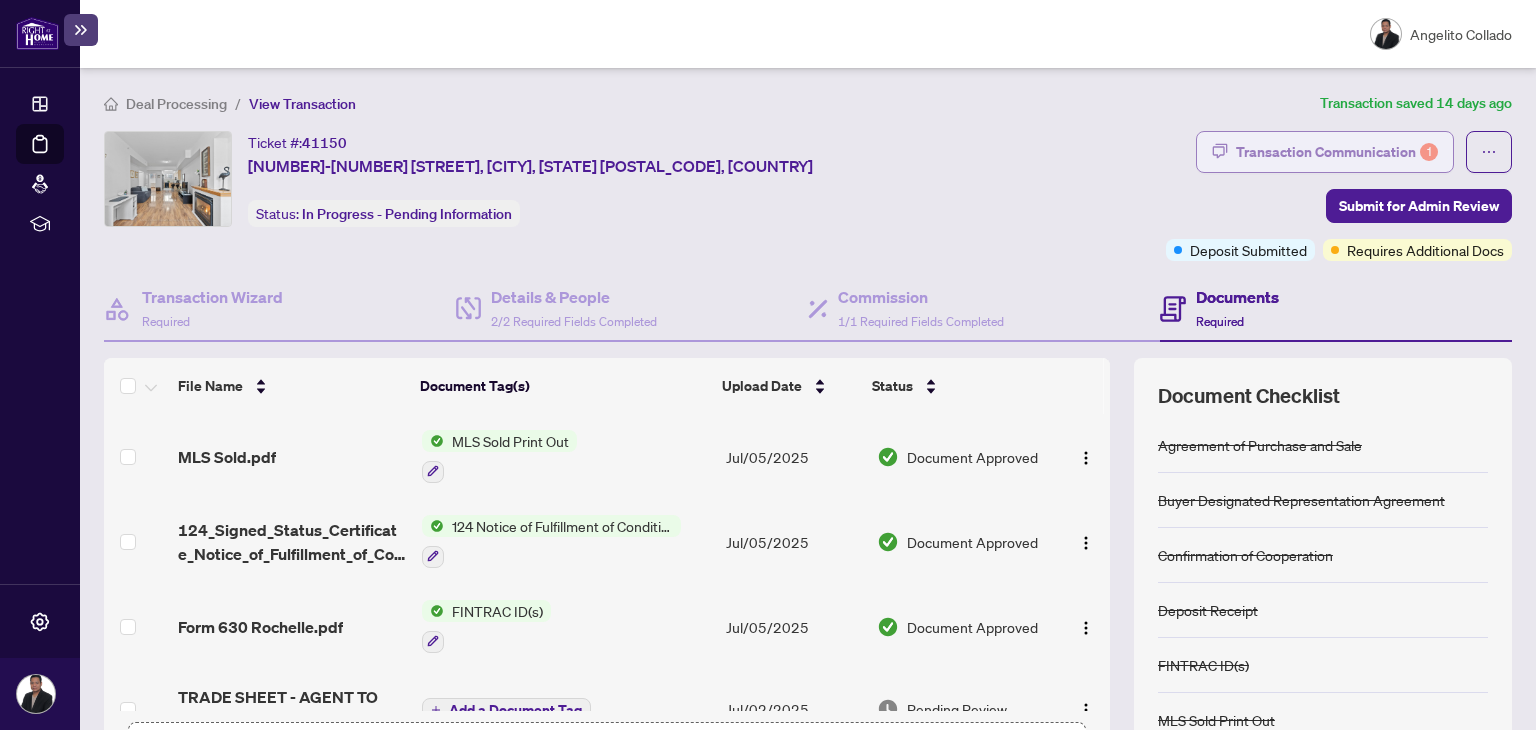 click on "Transaction Communication 1" at bounding box center (1337, 152) 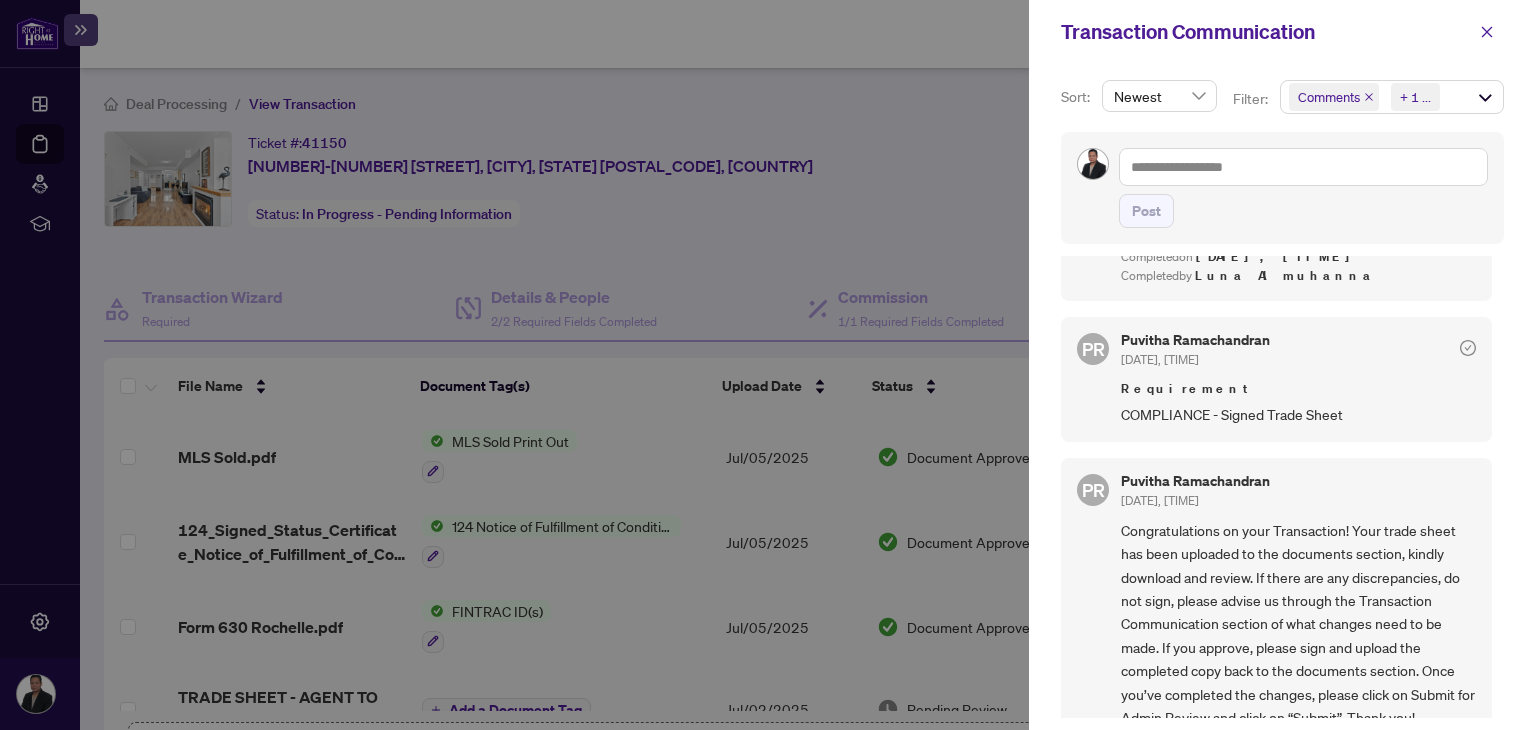 scroll, scrollTop: 928, scrollLeft: 0, axis: vertical 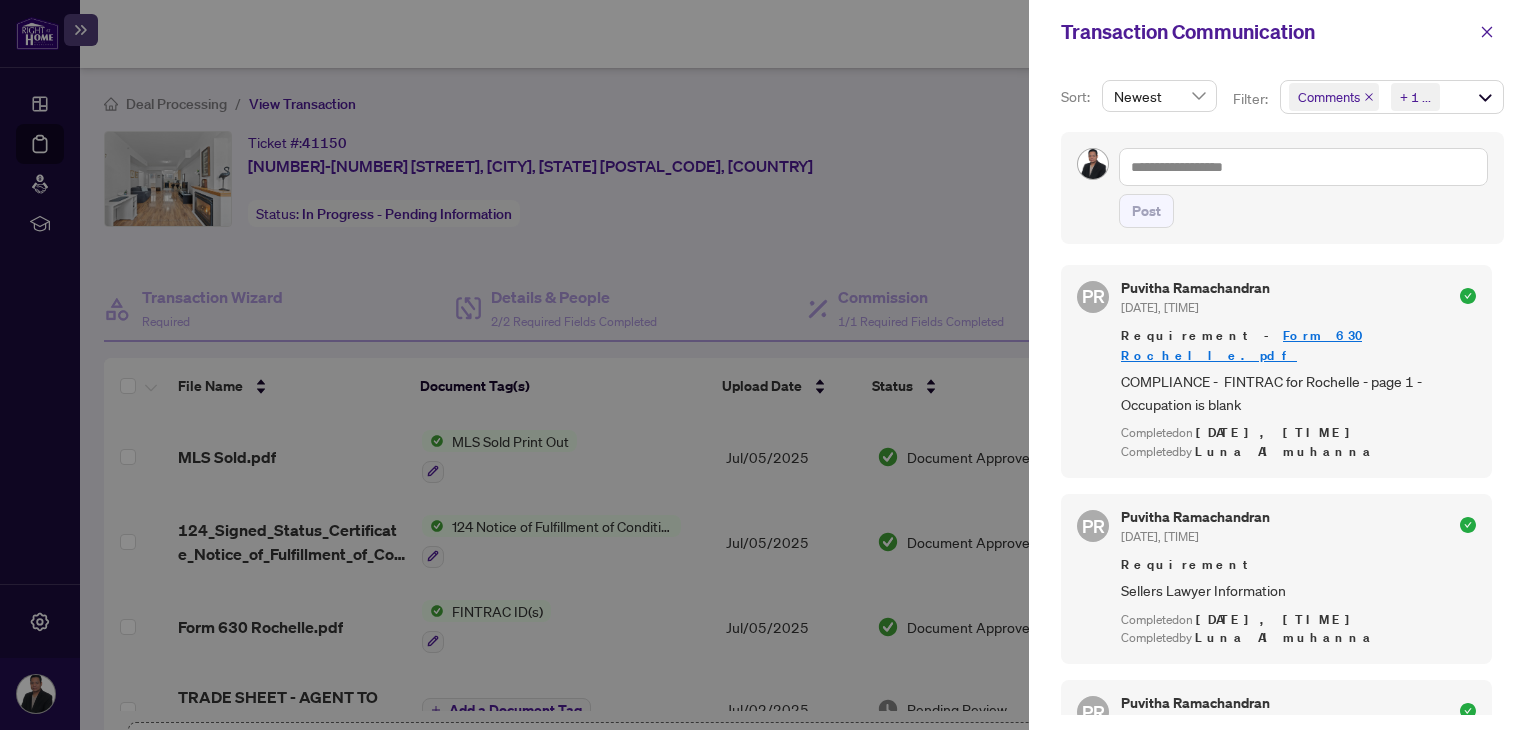 click at bounding box center [768, 365] 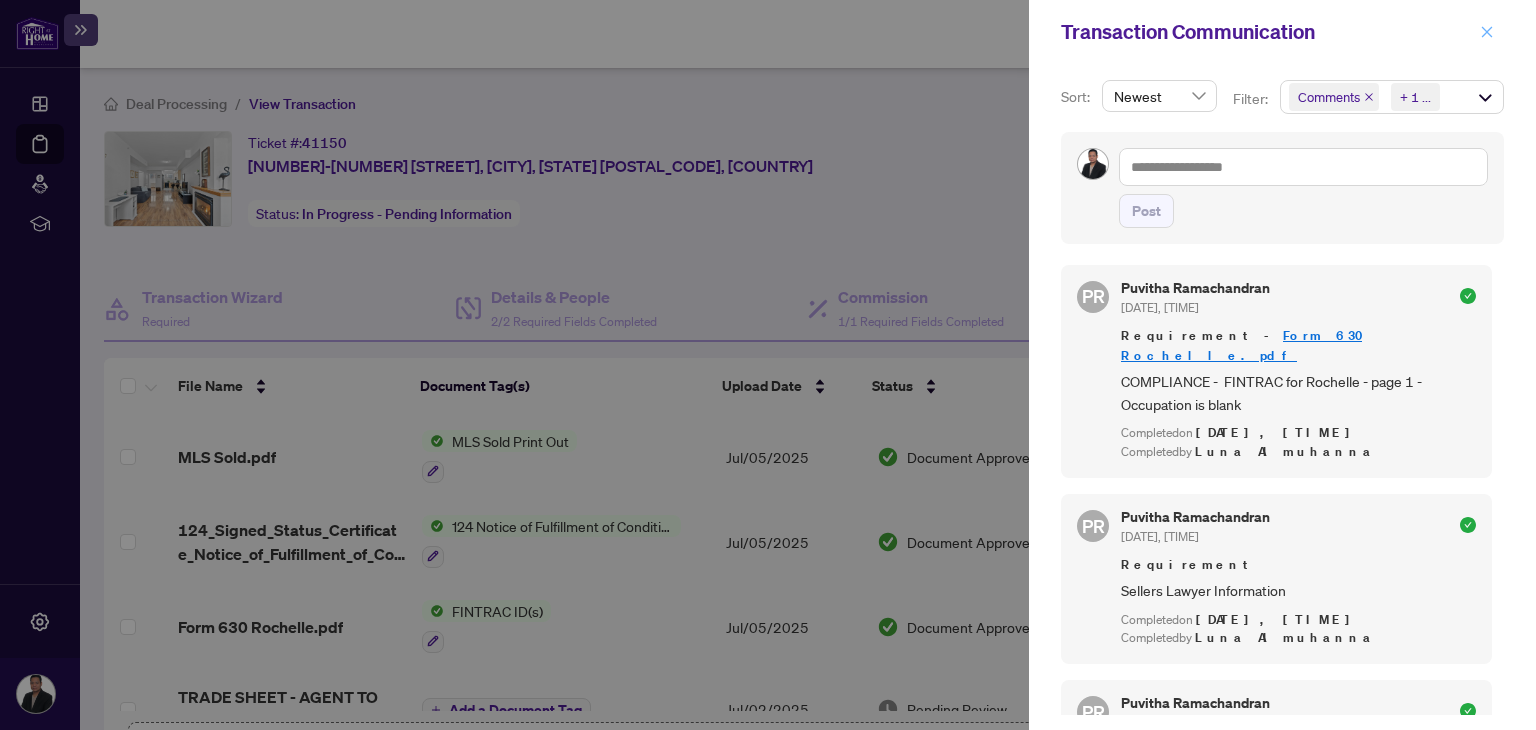 click 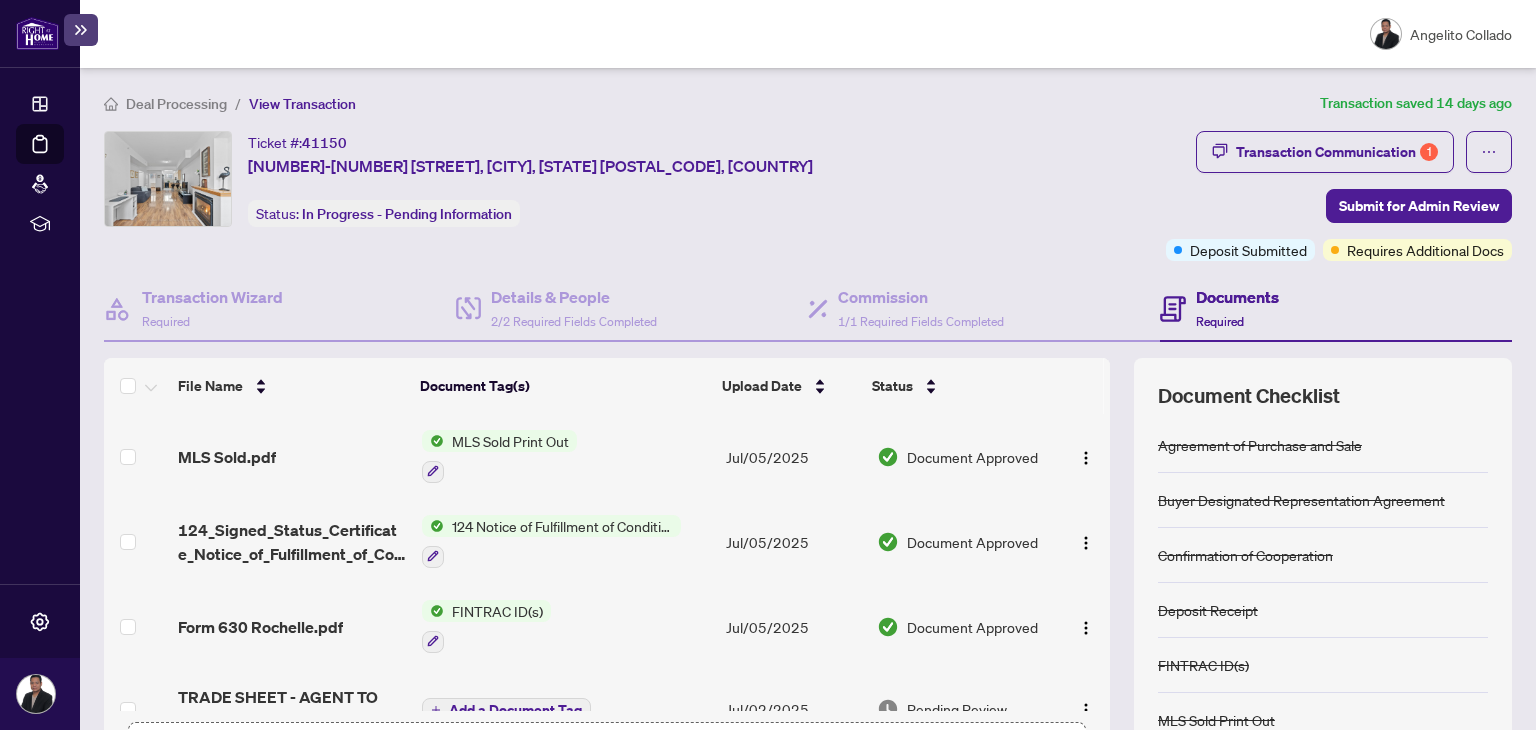 scroll, scrollTop: 159, scrollLeft: 0, axis: vertical 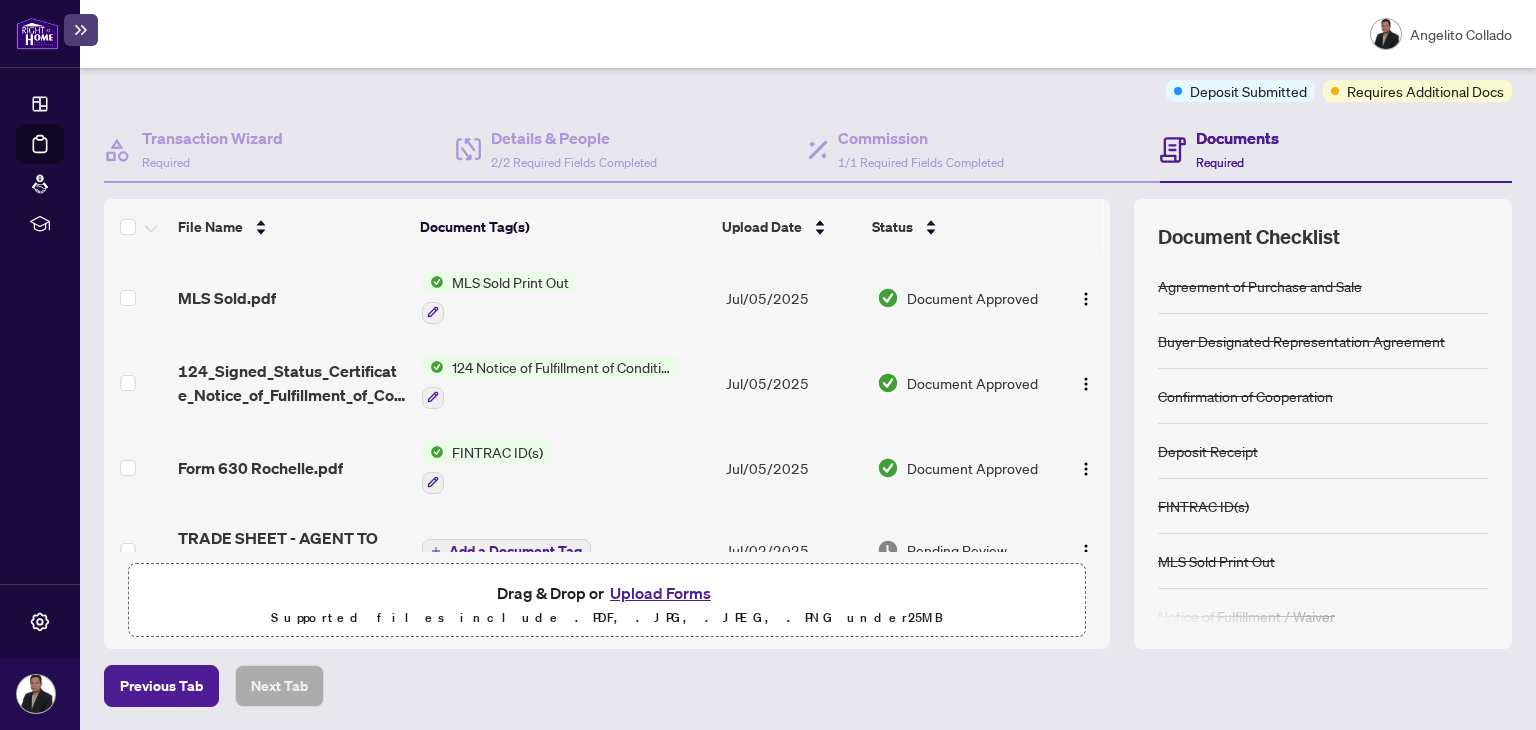 click on "Add a Document Tag" at bounding box center (566, 550) 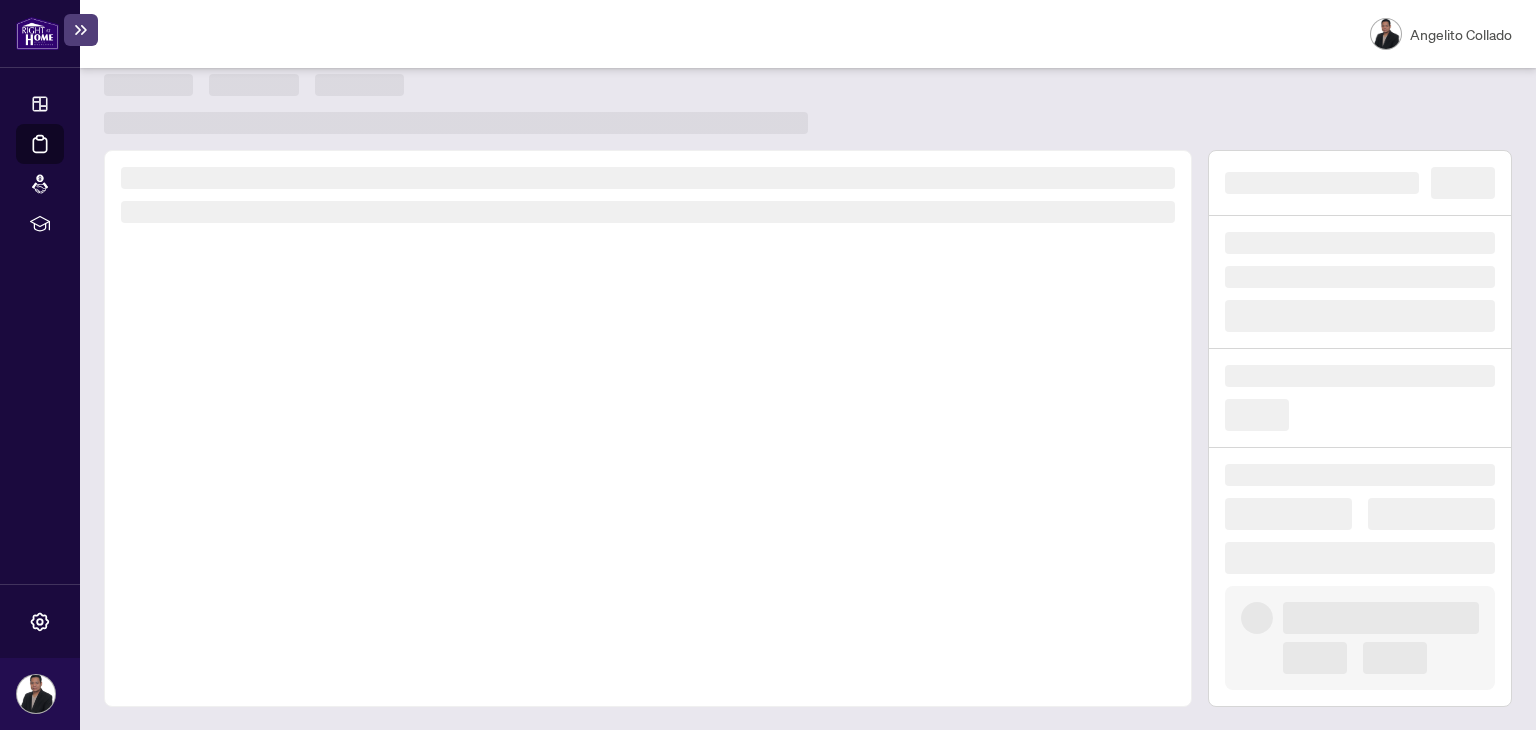 scroll, scrollTop: 0, scrollLeft: 0, axis: both 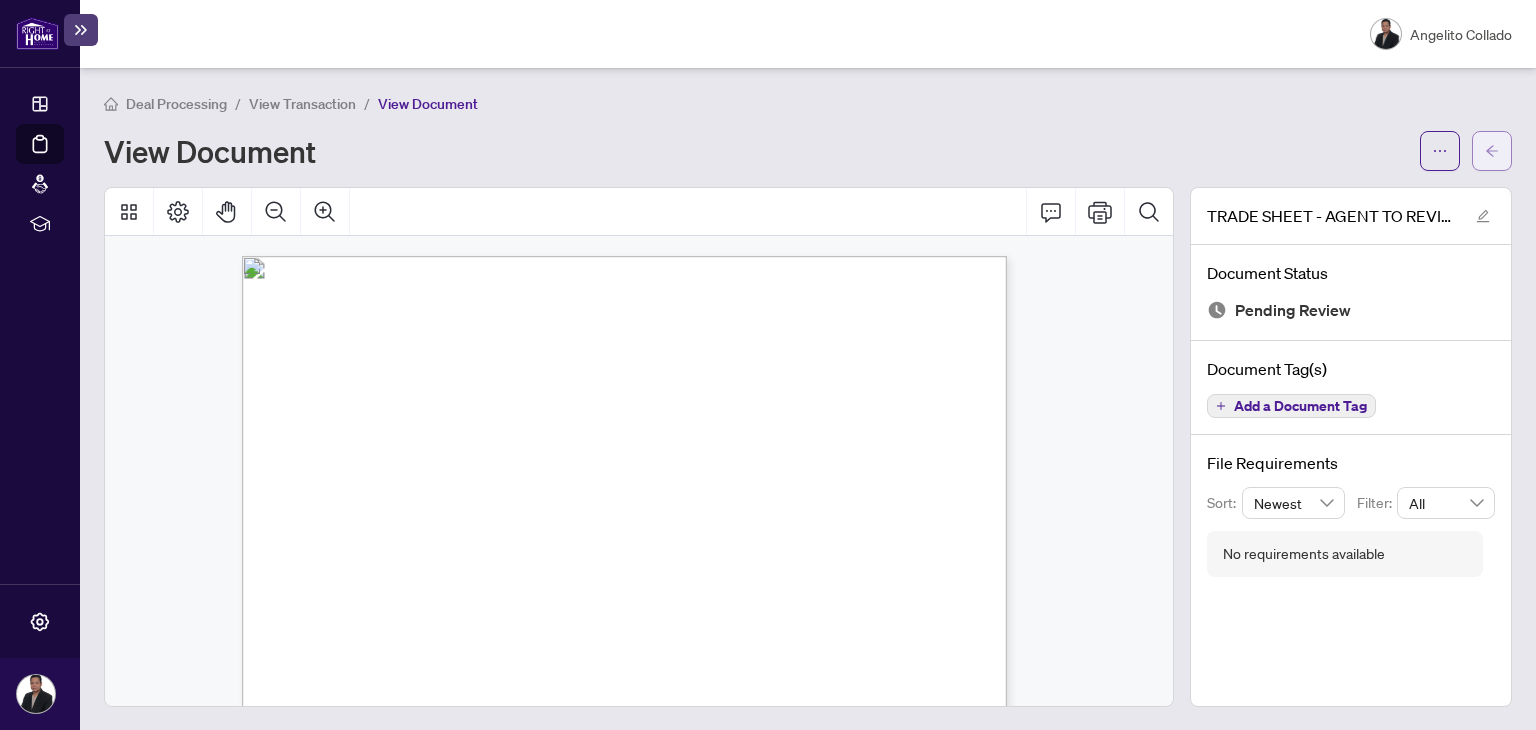 click 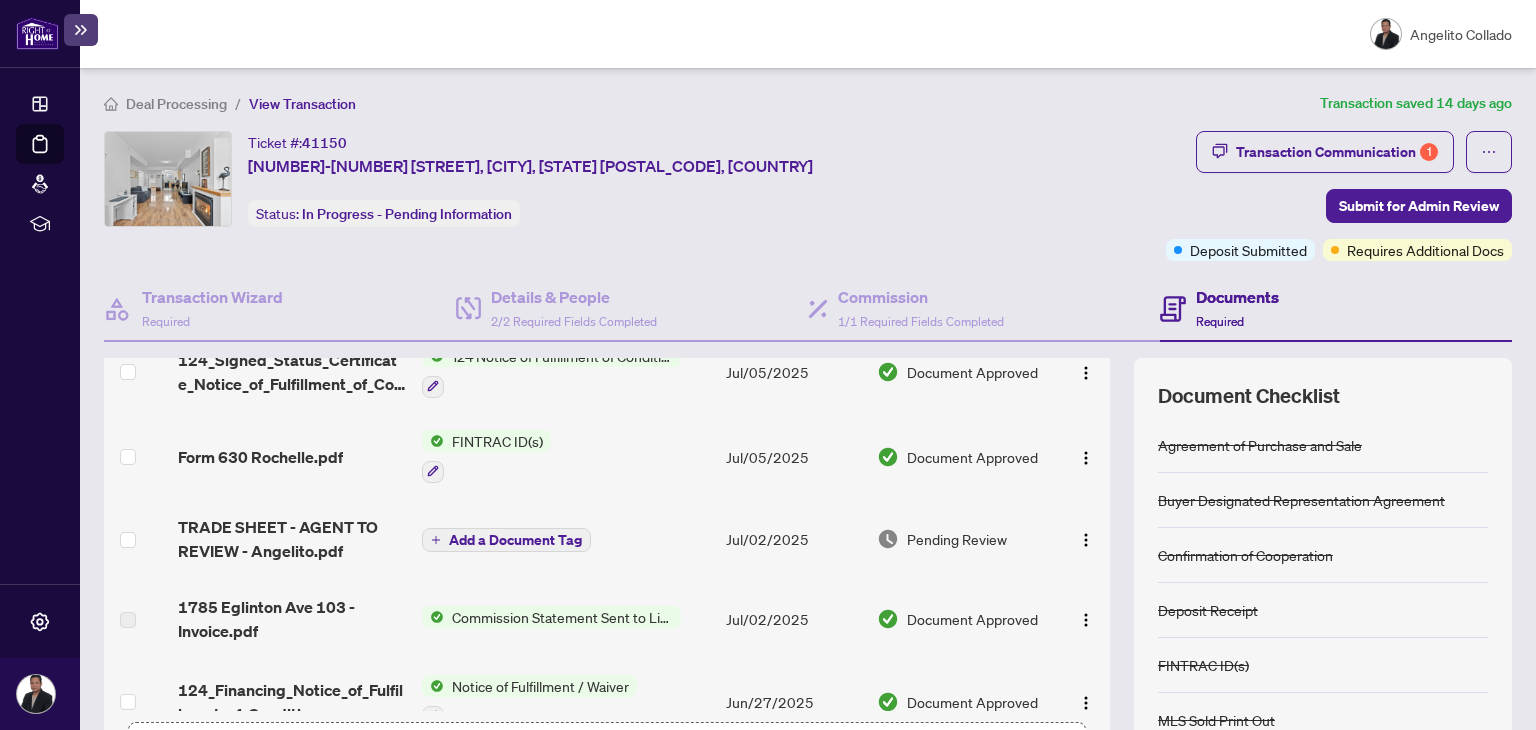 scroll, scrollTop: 171, scrollLeft: 0, axis: vertical 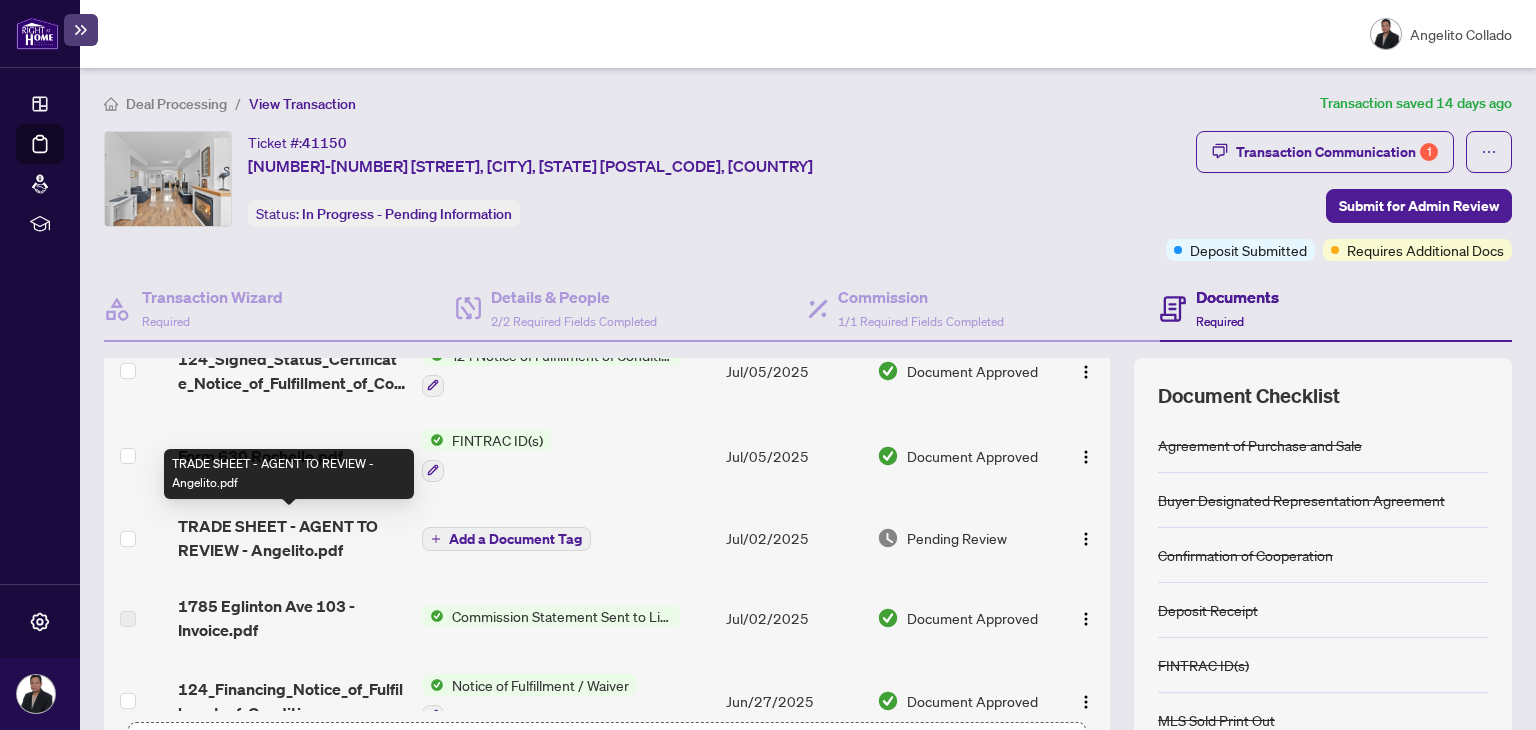 click on "TRADE SHEET - AGENT TO REVIEW - Angelito.pdf" at bounding box center [291, 538] 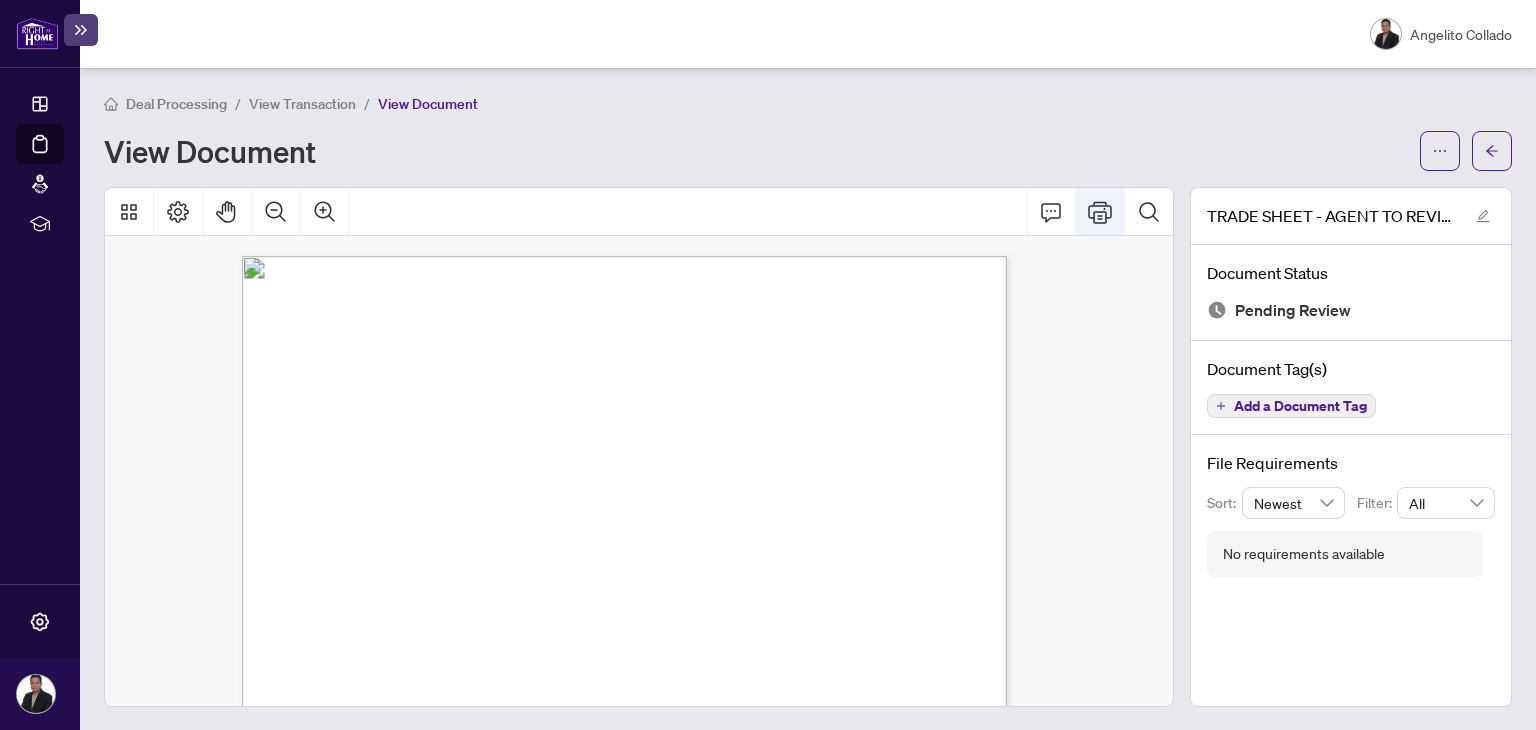 click 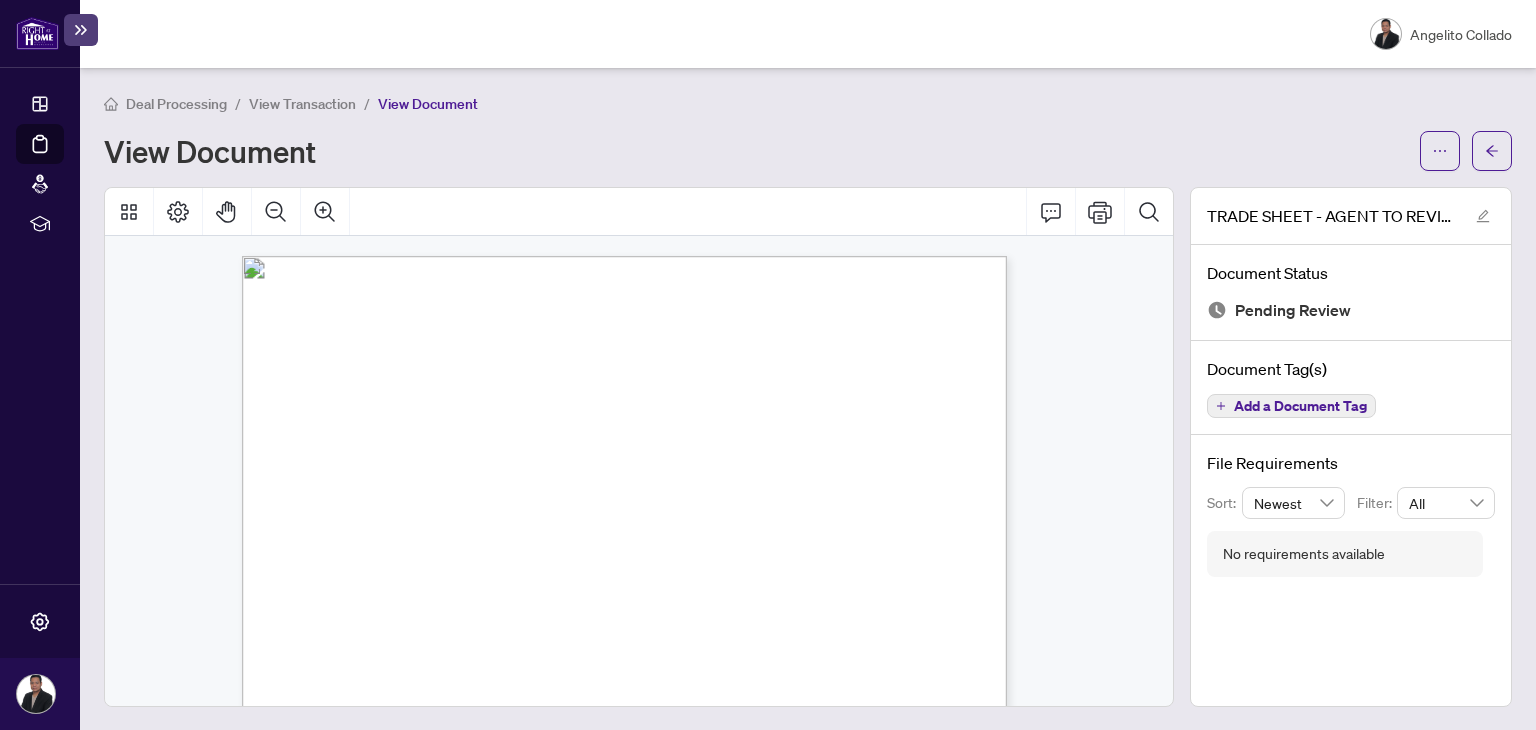 scroll, scrollTop: 0, scrollLeft: 0, axis: both 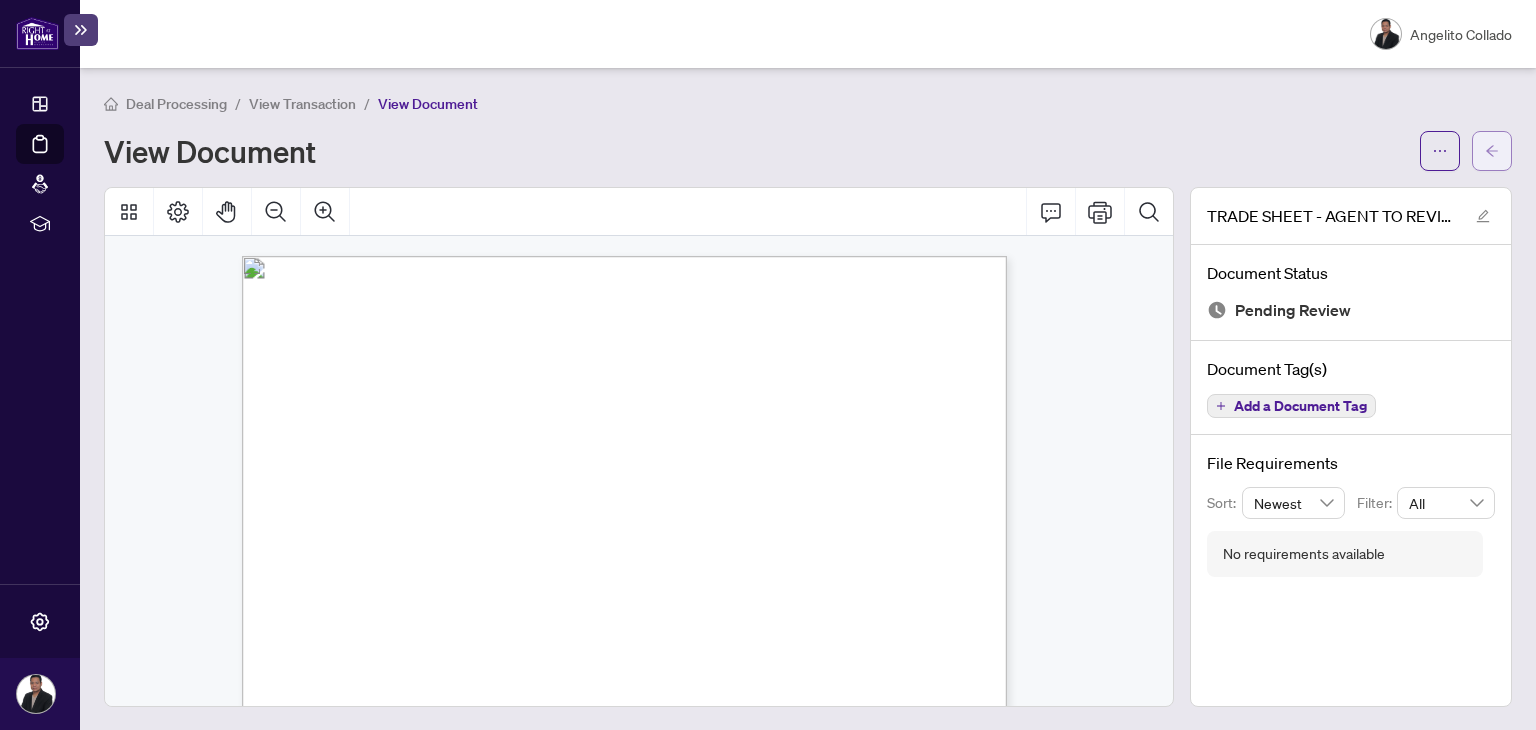 click at bounding box center [1492, 151] 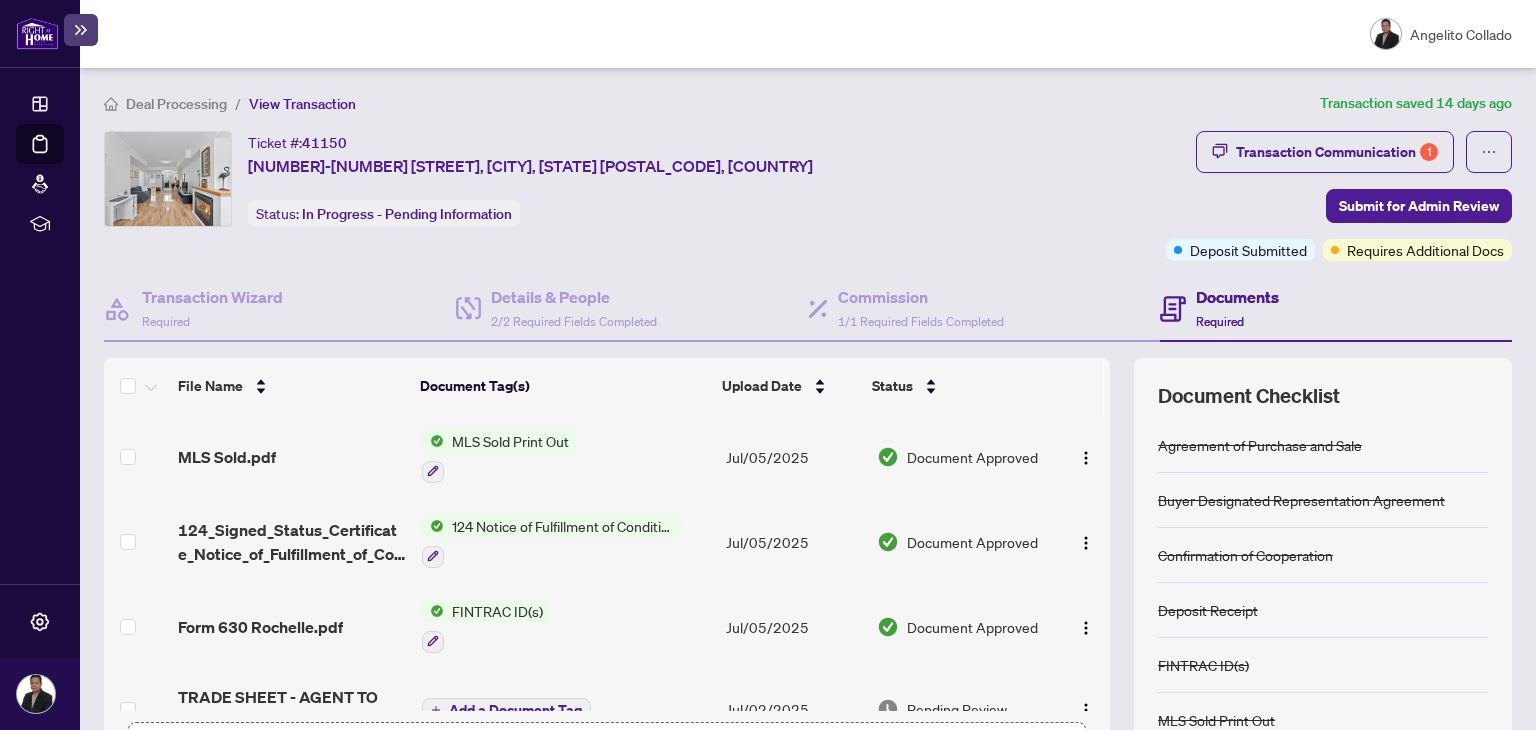 scroll, scrollTop: 159, scrollLeft: 0, axis: vertical 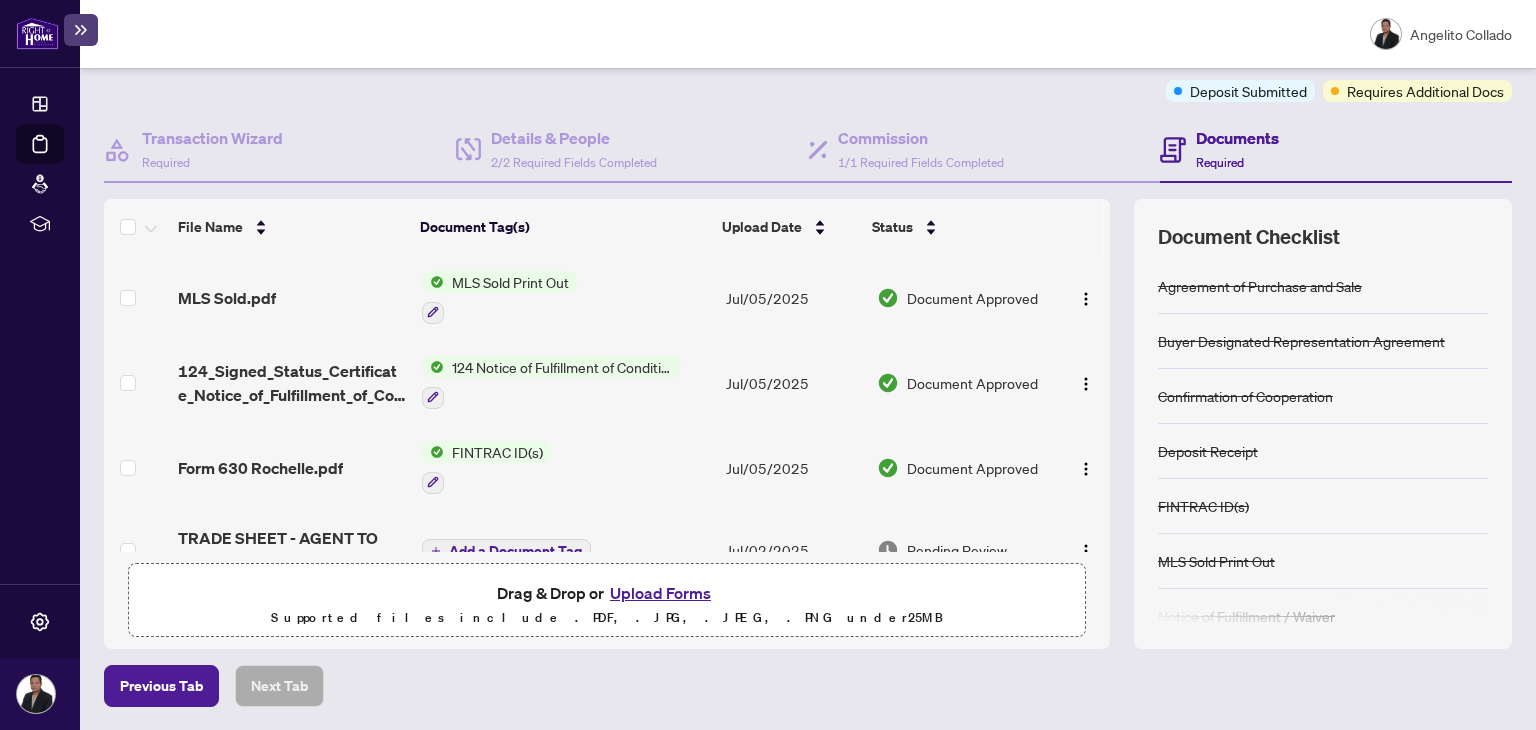 click on "Upload Forms" at bounding box center (660, 593) 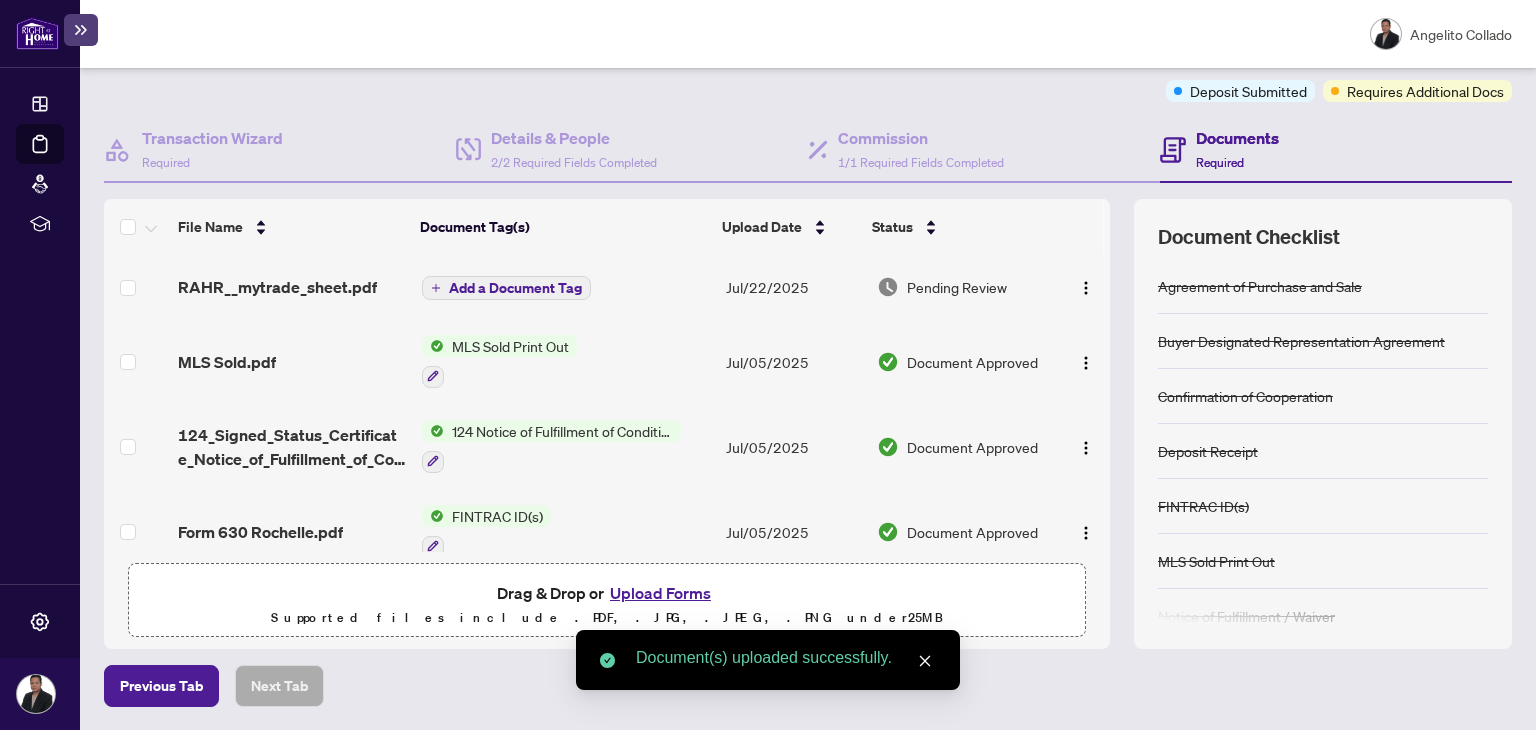 scroll, scrollTop: 0, scrollLeft: 0, axis: both 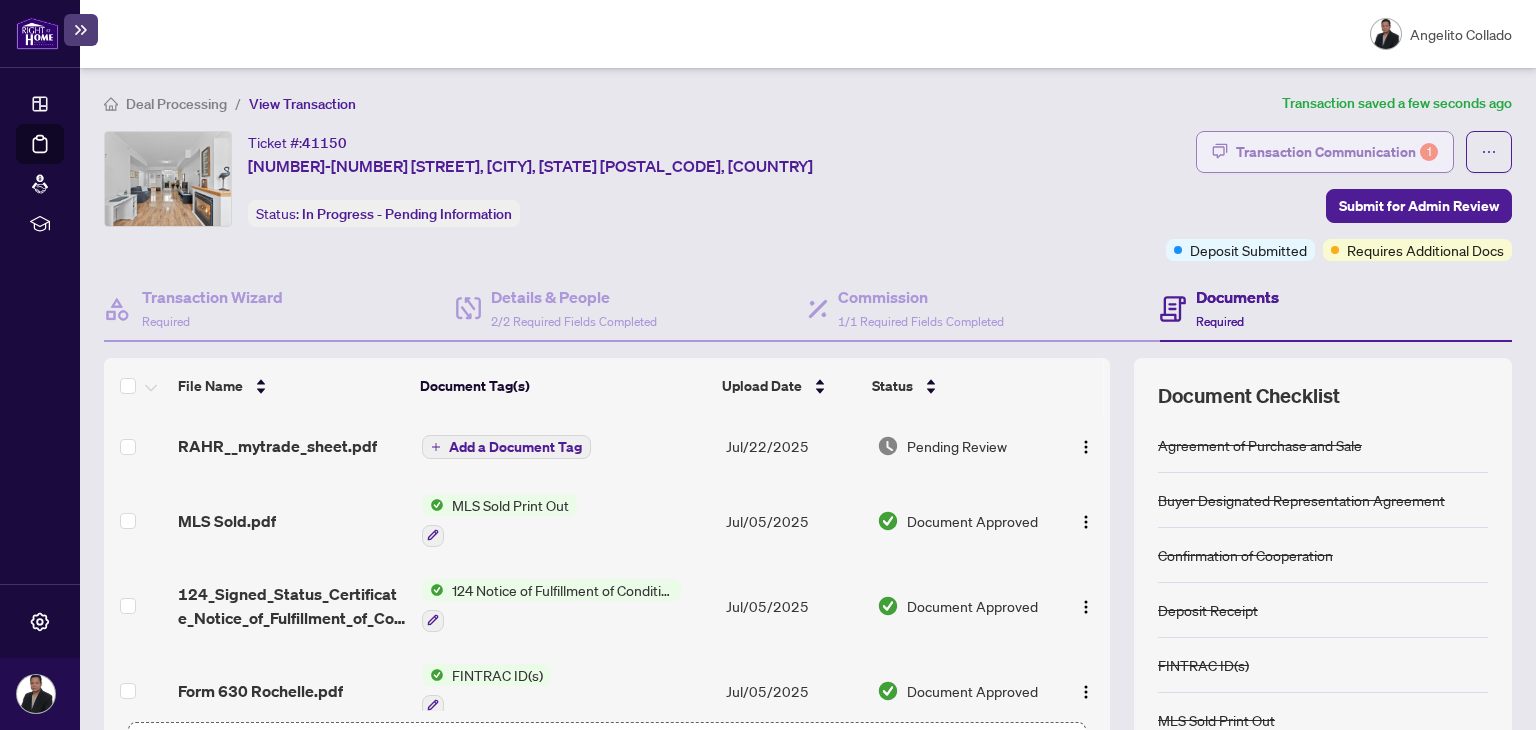 click on "Transaction Communication 1" at bounding box center (1337, 152) 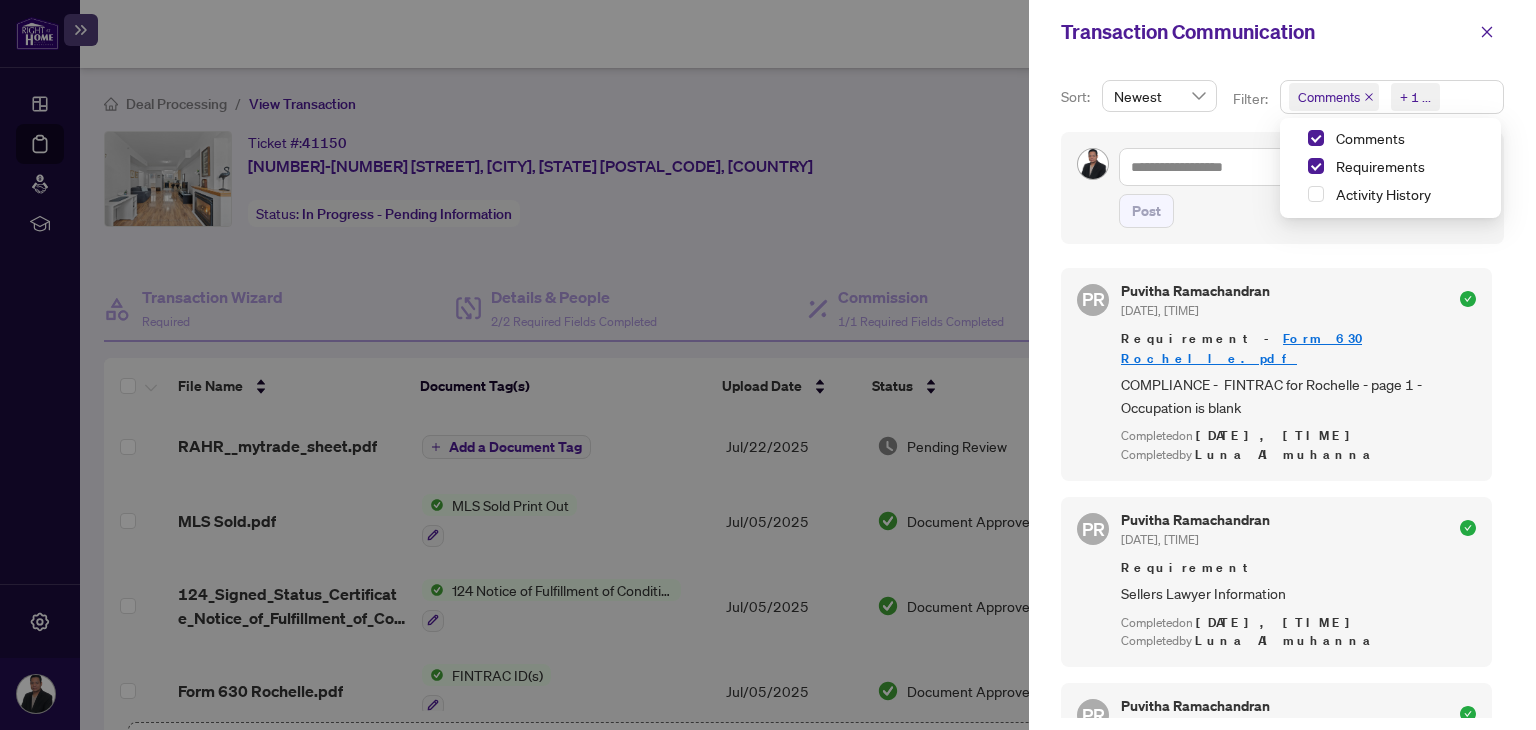 click on "Comments Requirements + 1 ..." at bounding box center [1392, 97] 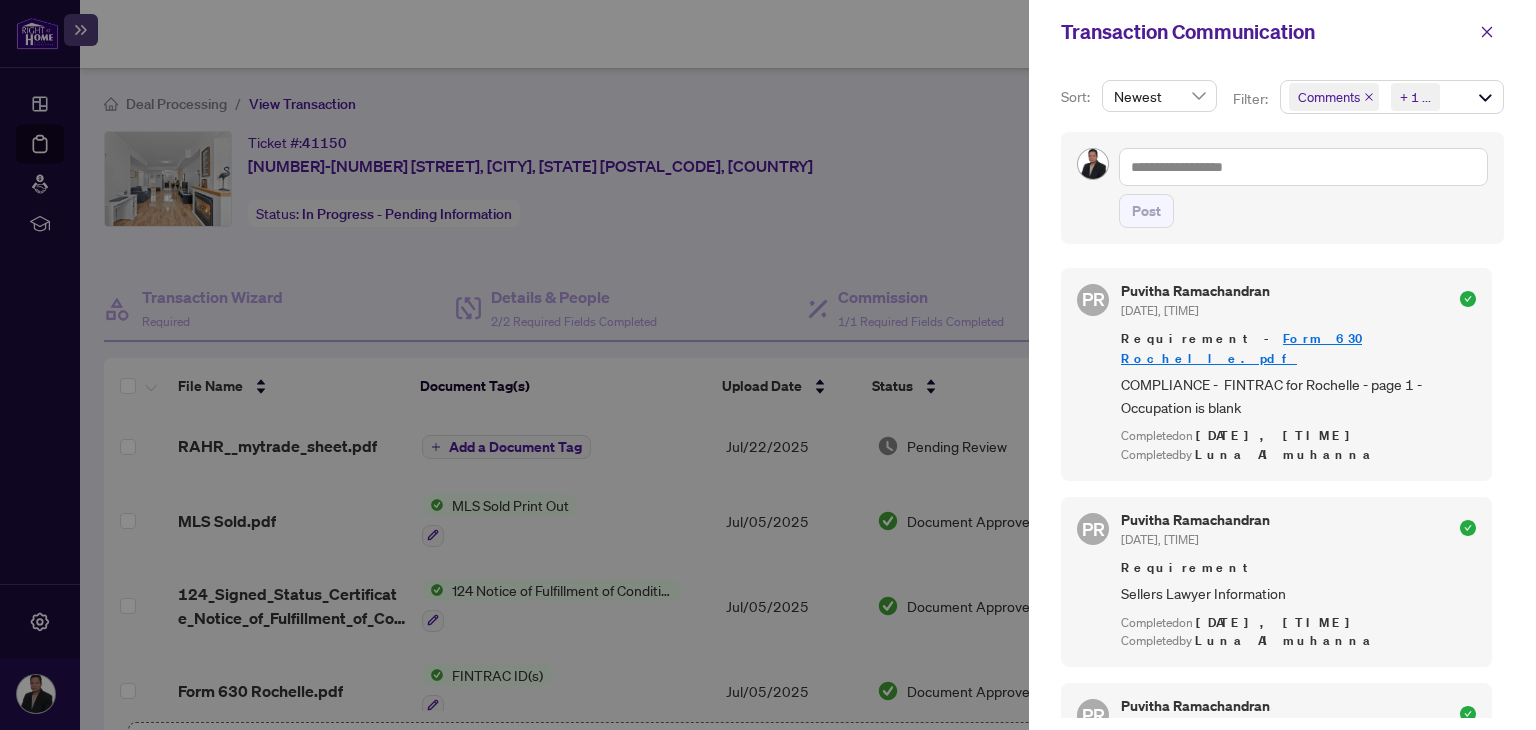 click on "Sort: Newest" at bounding box center [1139, 106] 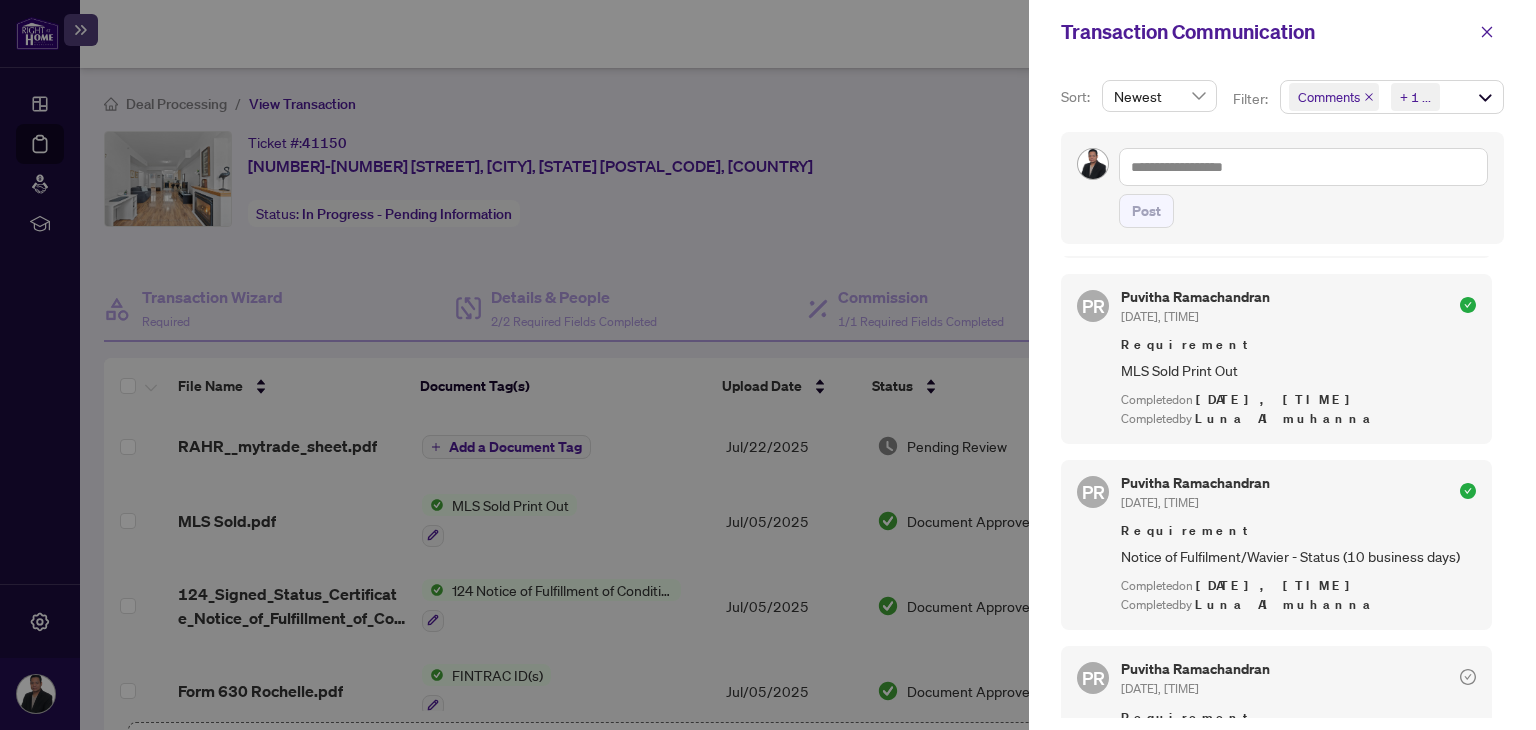 scroll, scrollTop: 596, scrollLeft: 0, axis: vertical 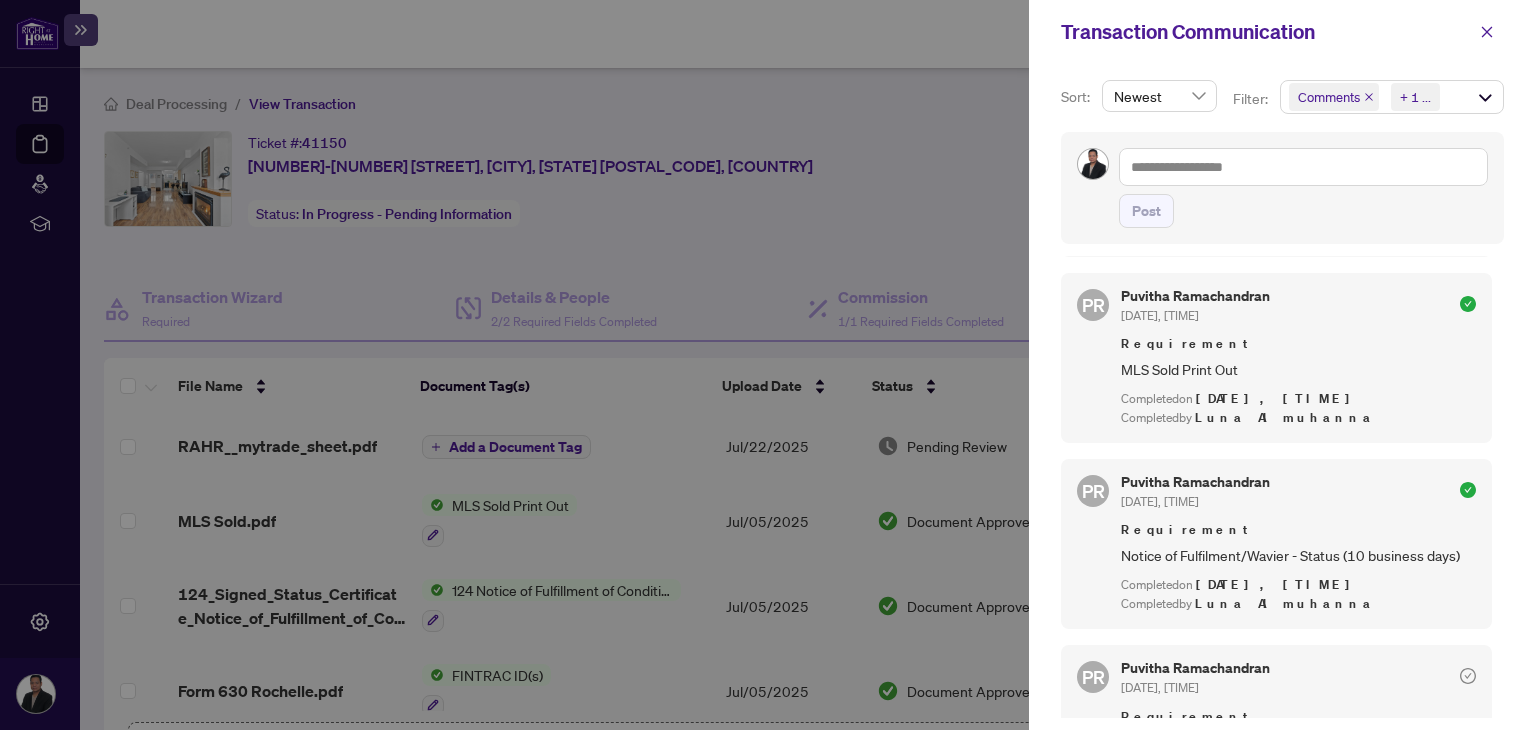 click at bounding box center [768, 365] 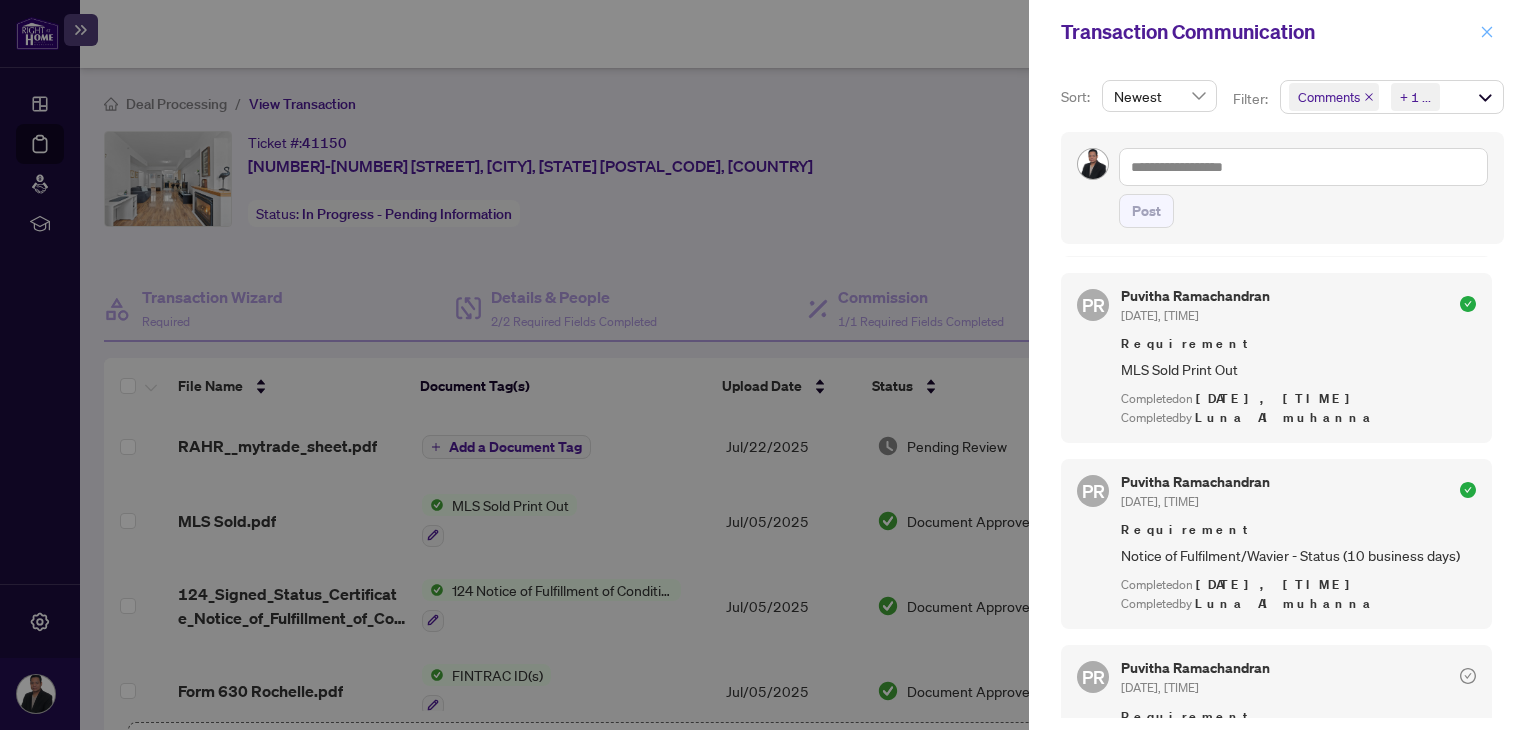 click 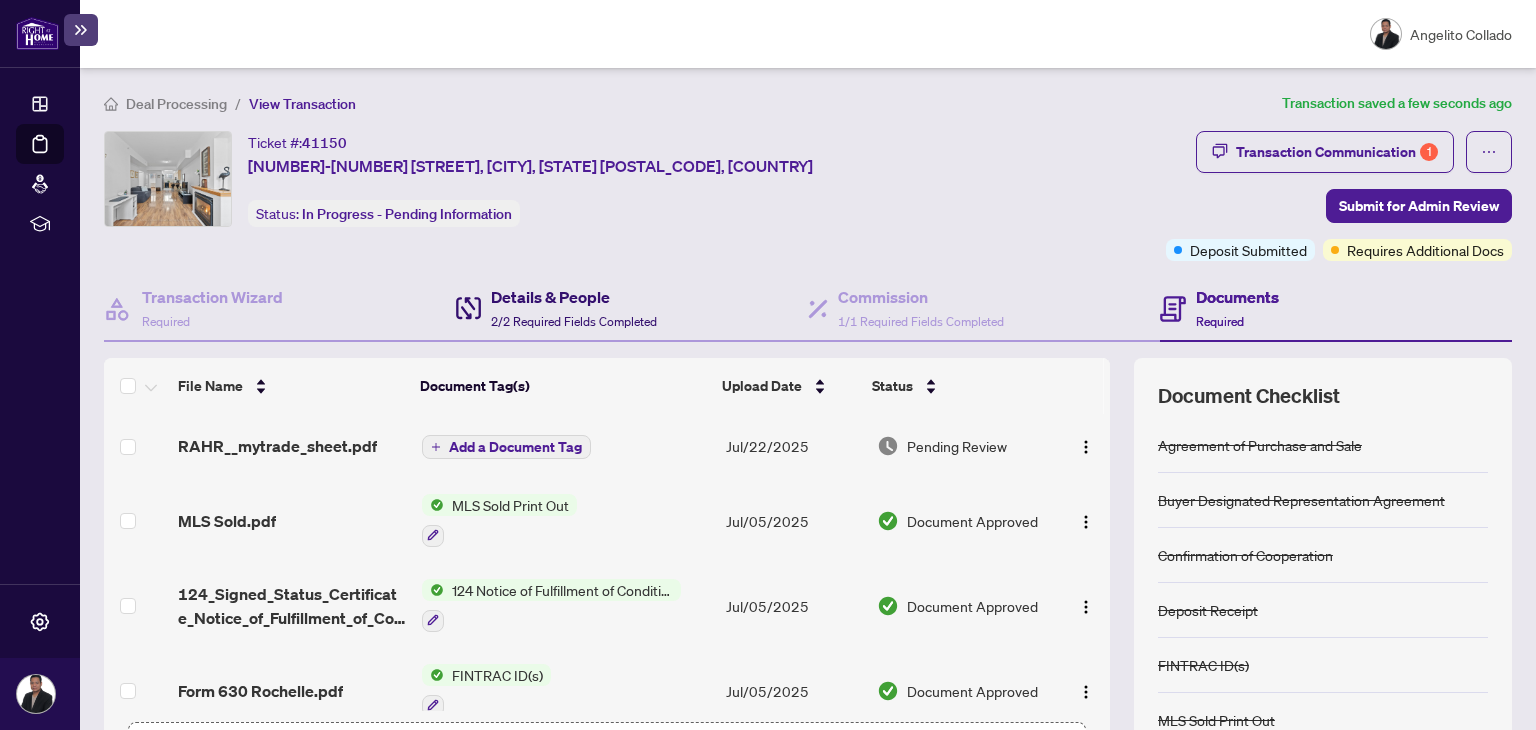 click on "Details & People 2/2 Required Fields Completed" at bounding box center (574, 308) 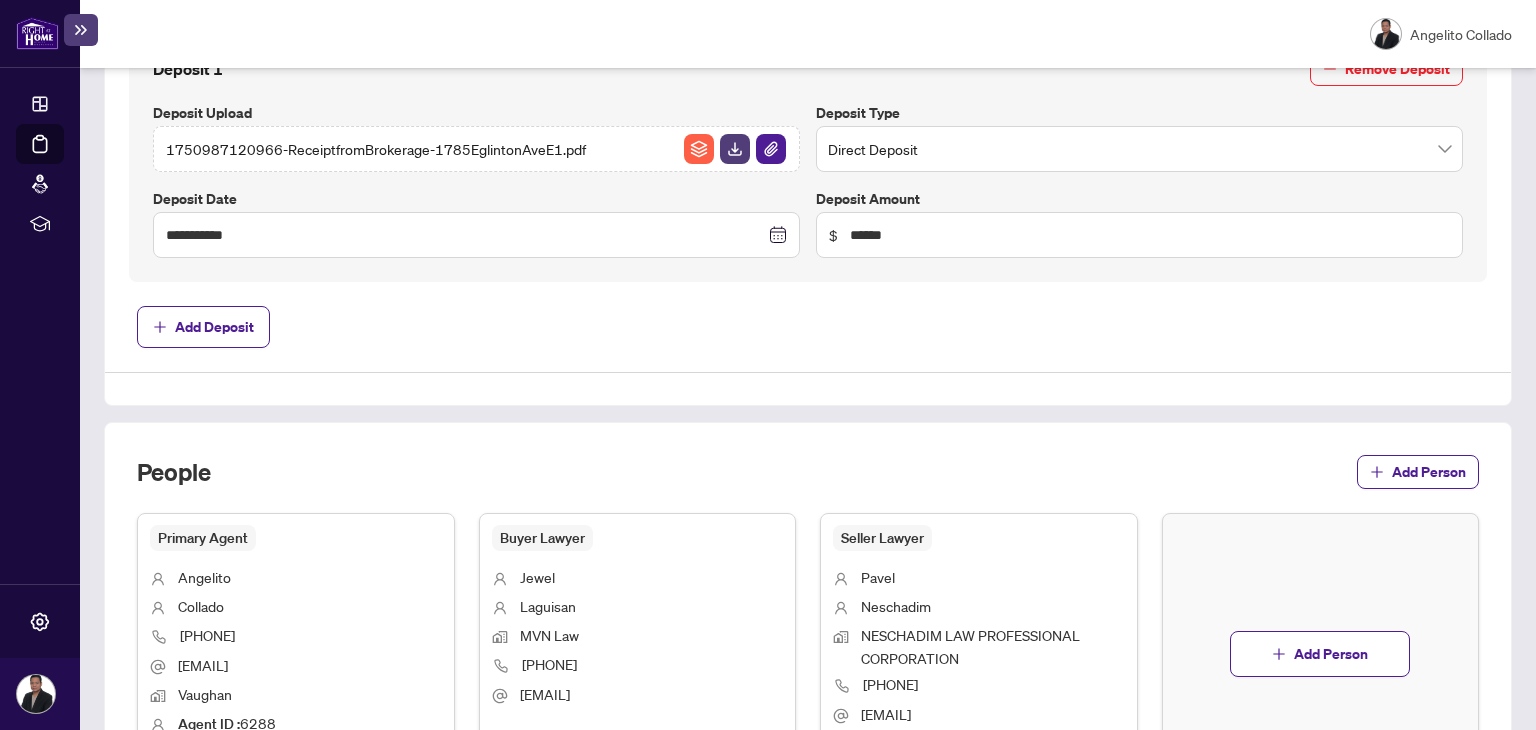 scroll, scrollTop: 0, scrollLeft: 0, axis: both 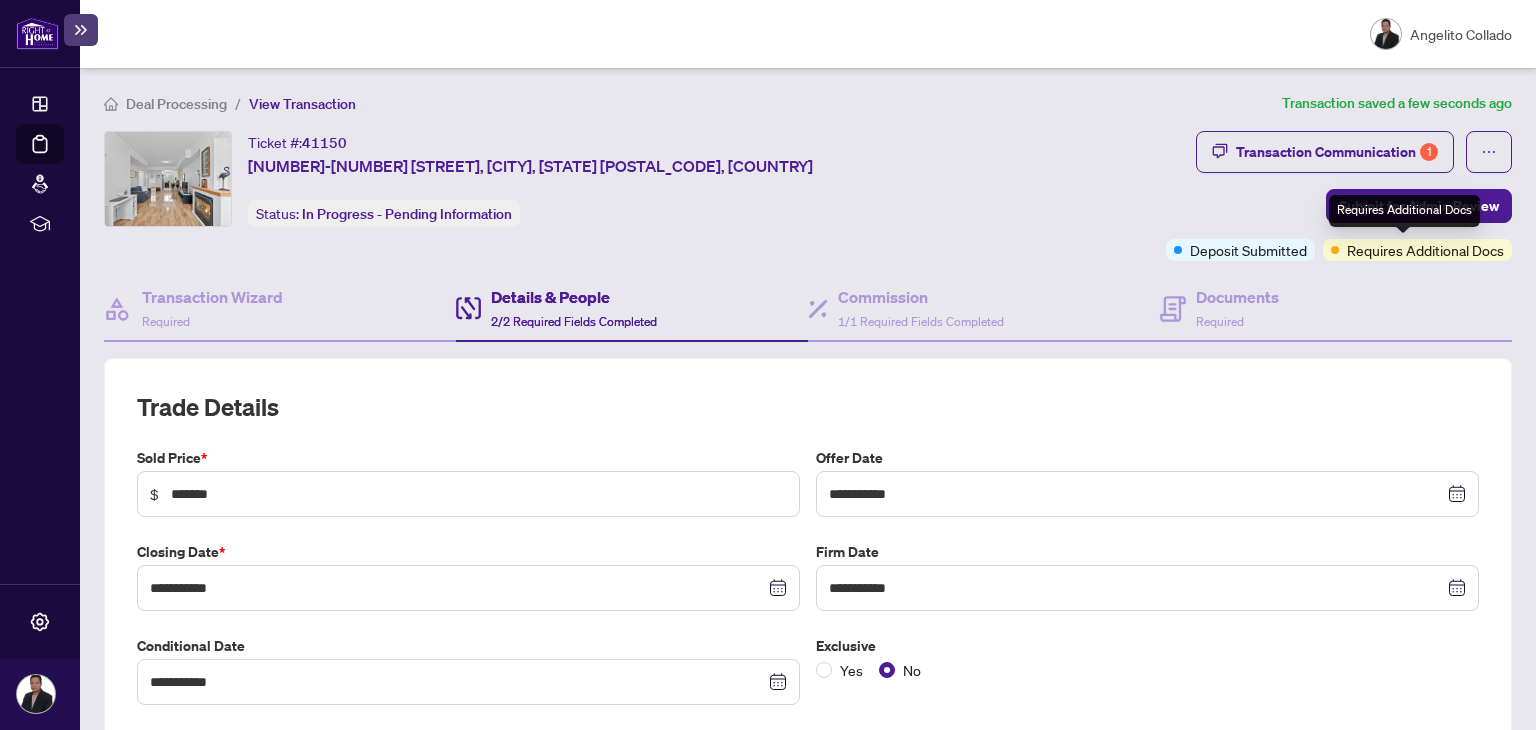 click on "Requires Additional Docs" at bounding box center [1425, 250] 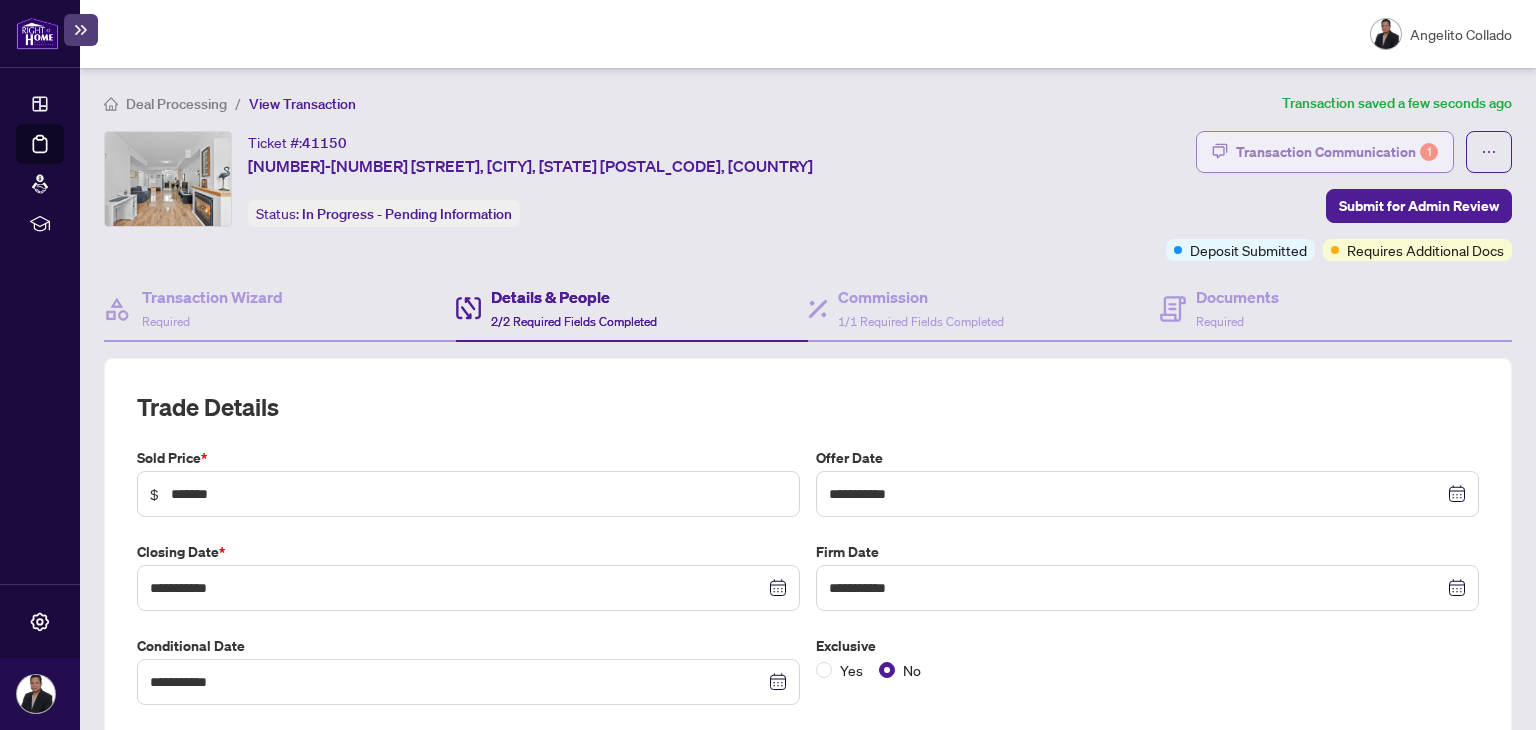 click on "Transaction Communication 1" at bounding box center [1337, 152] 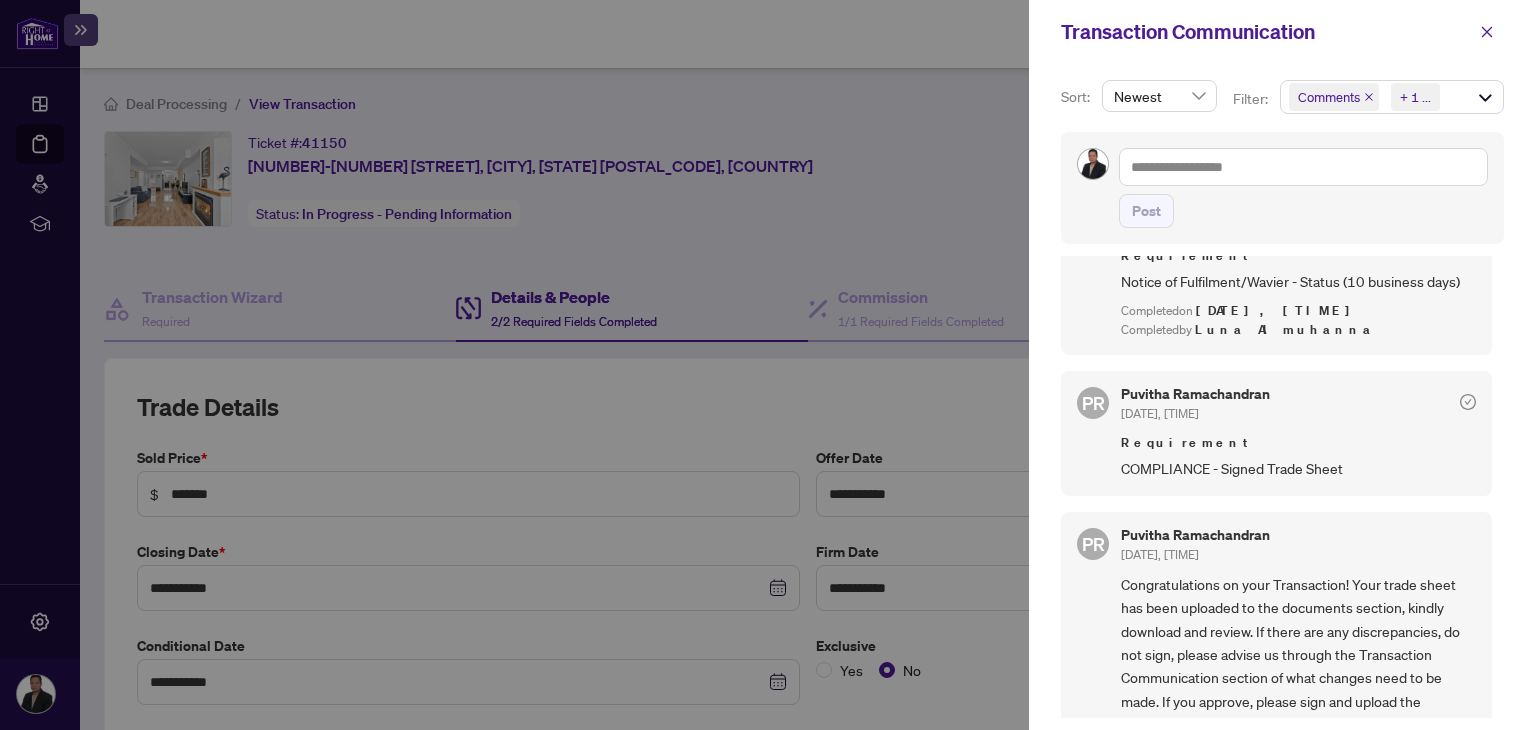scroll, scrollTop: 928, scrollLeft: 0, axis: vertical 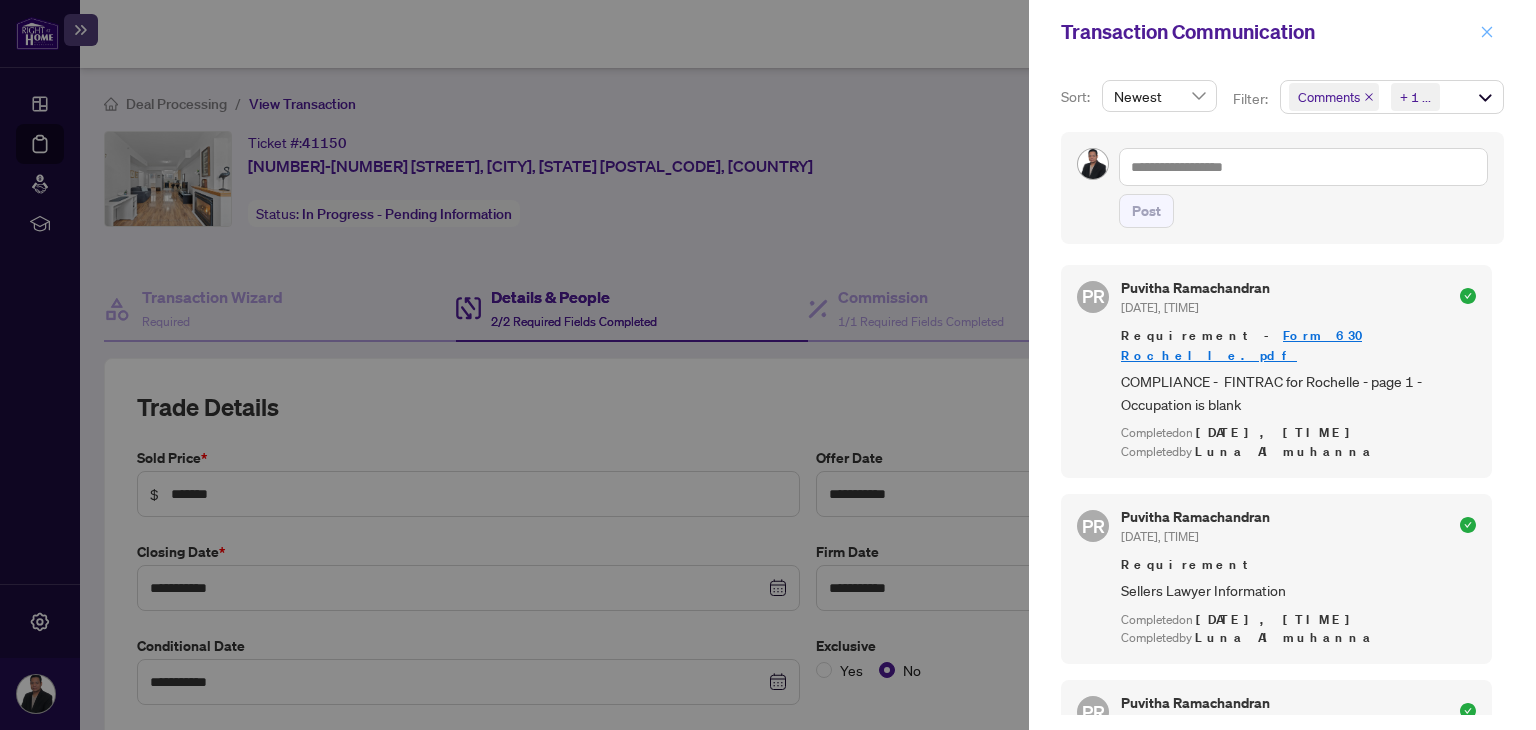 click 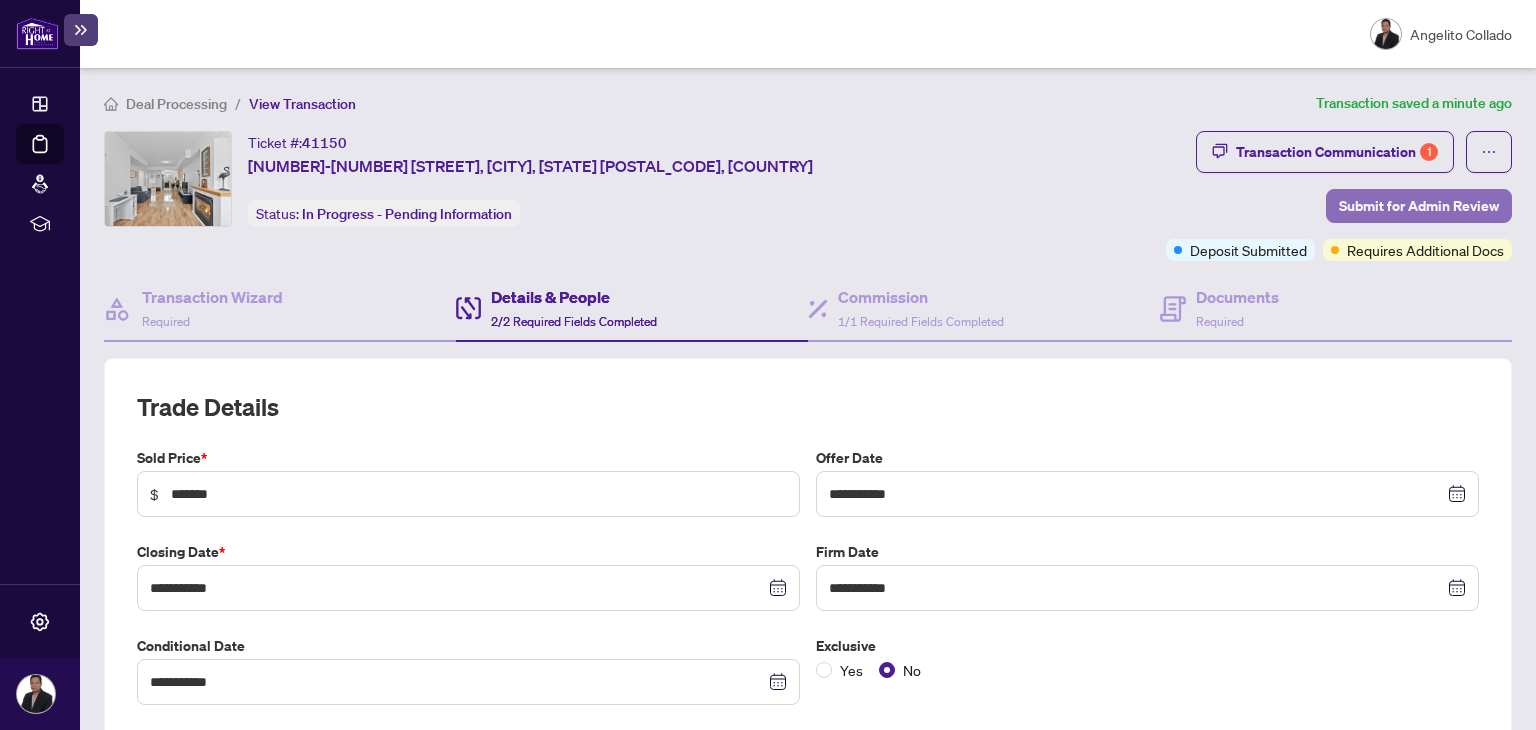 click on "Submit for Admin Review" at bounding box center [1419, 206] 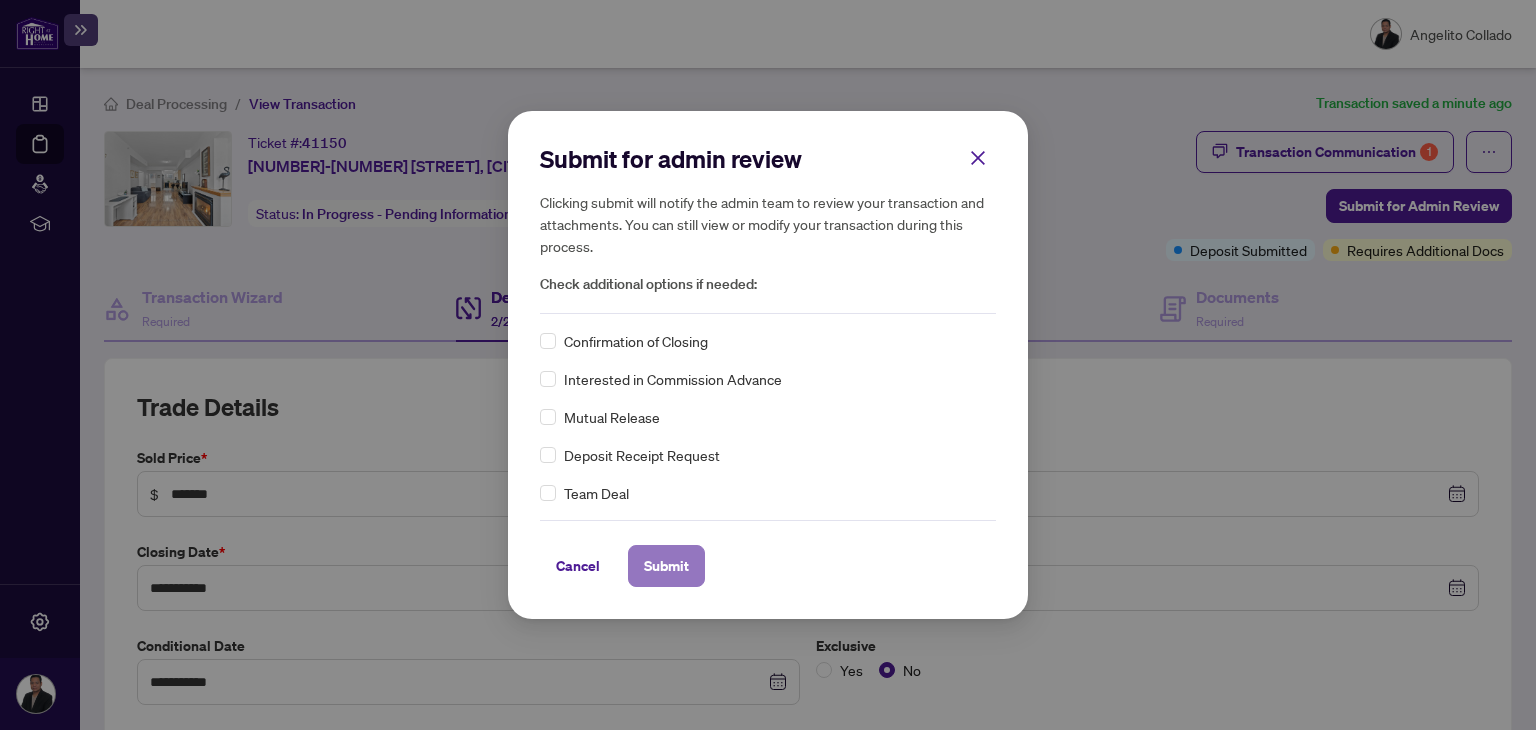 click on "Submit" at bounding box center [666, 566] 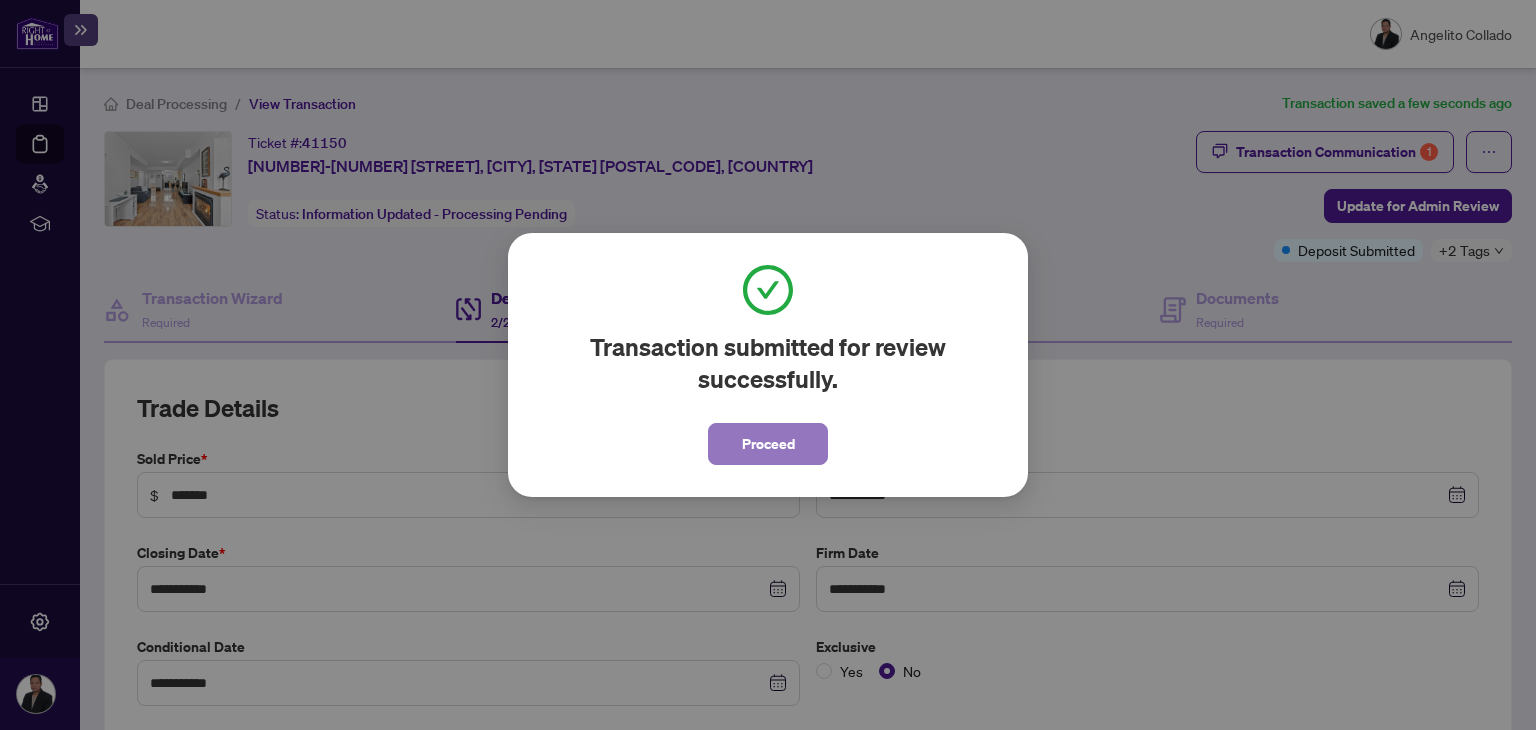 click on "Proceed" at bounding box center (768, 444) 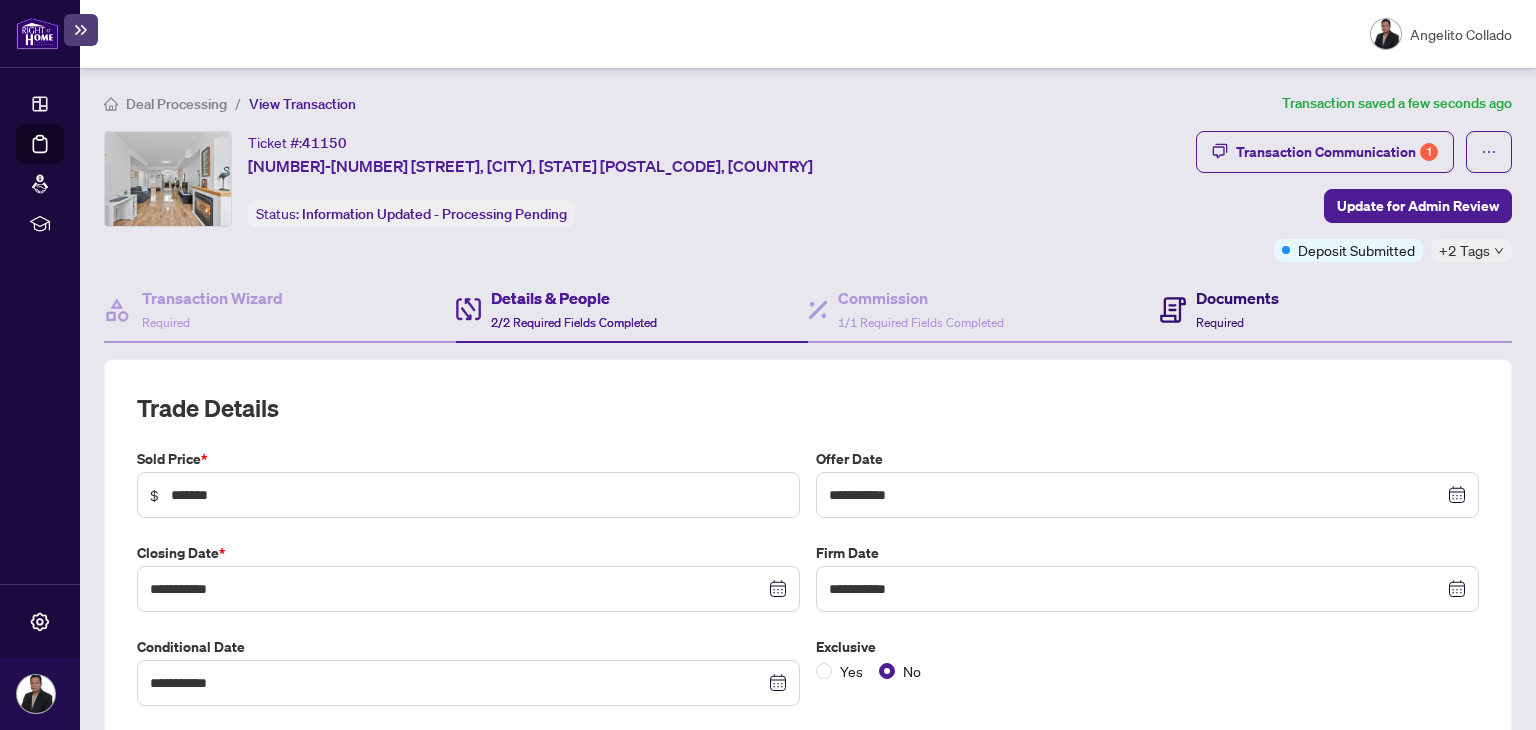 click on "Documents" at bounding box center (1237, 298) 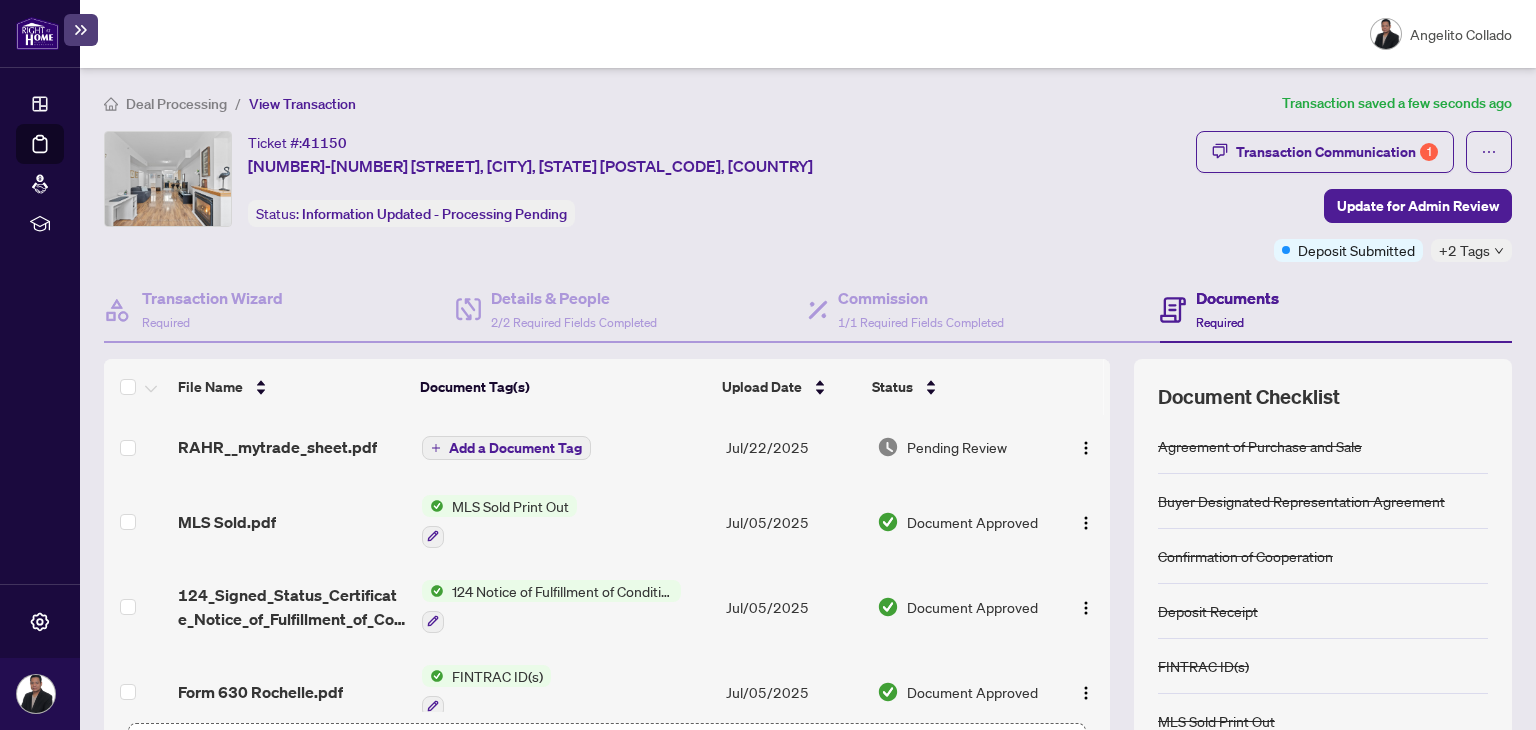 click on "Add a Document Tag" at bounding box center [566, 447] 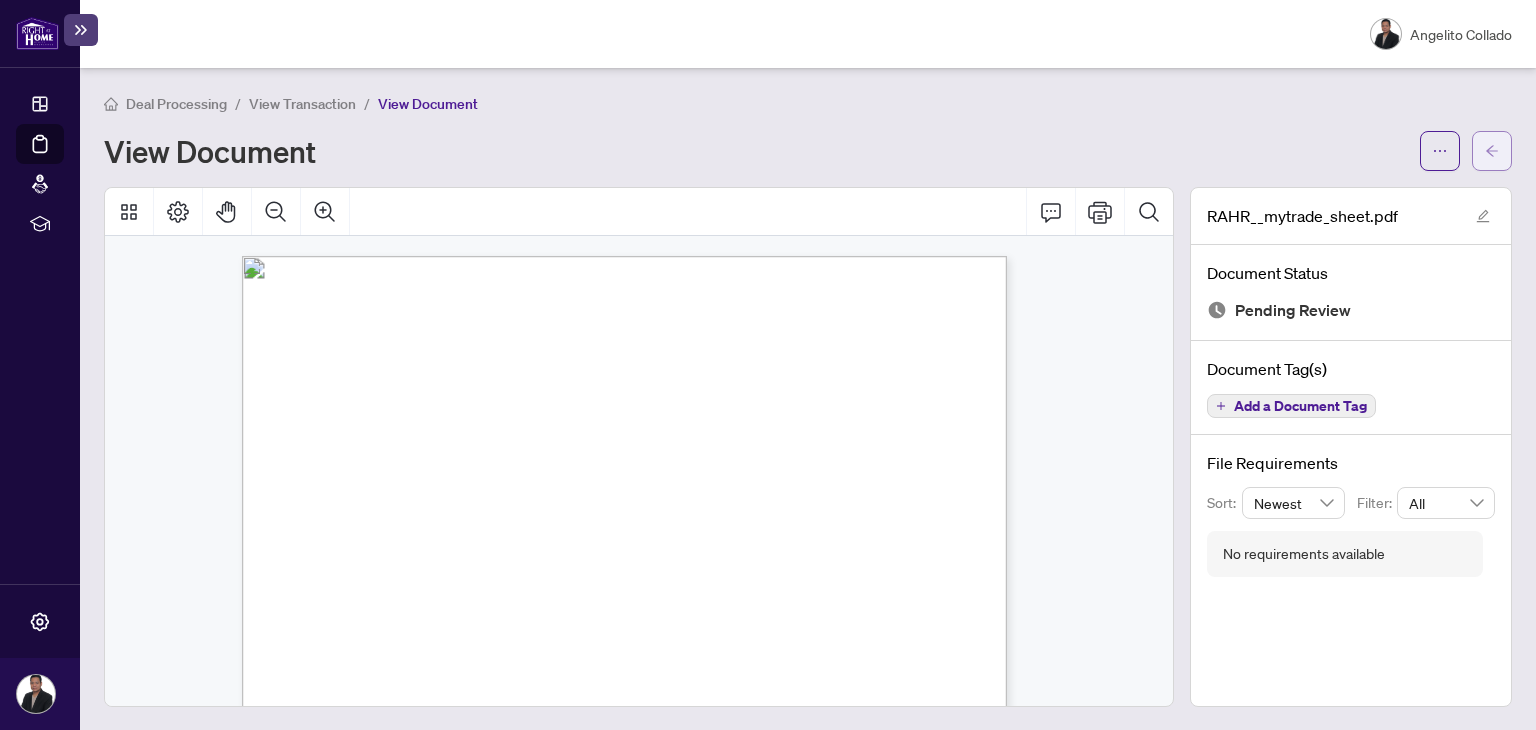 click 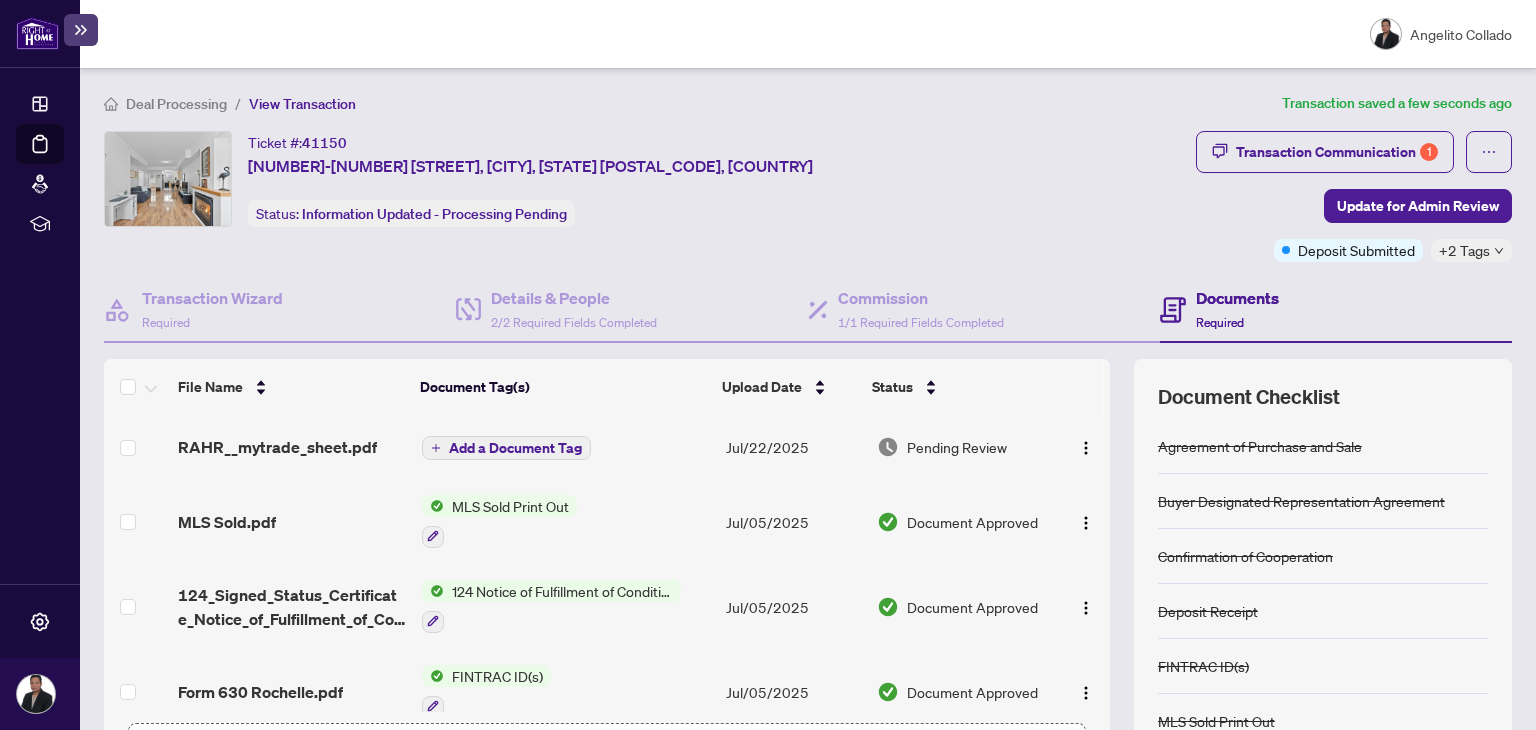 click 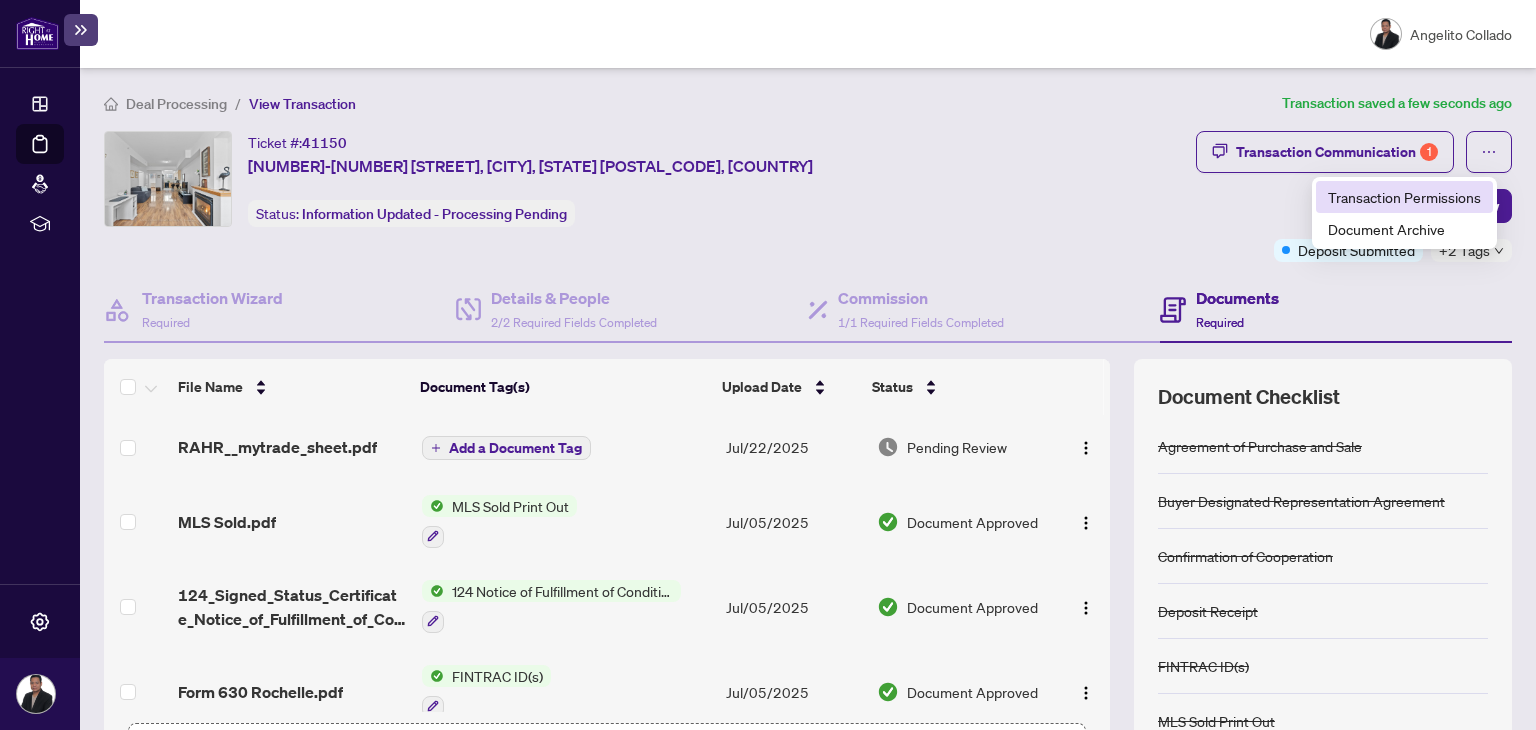 click on "Transaction Permissions" at bounding box center [1404, 197] 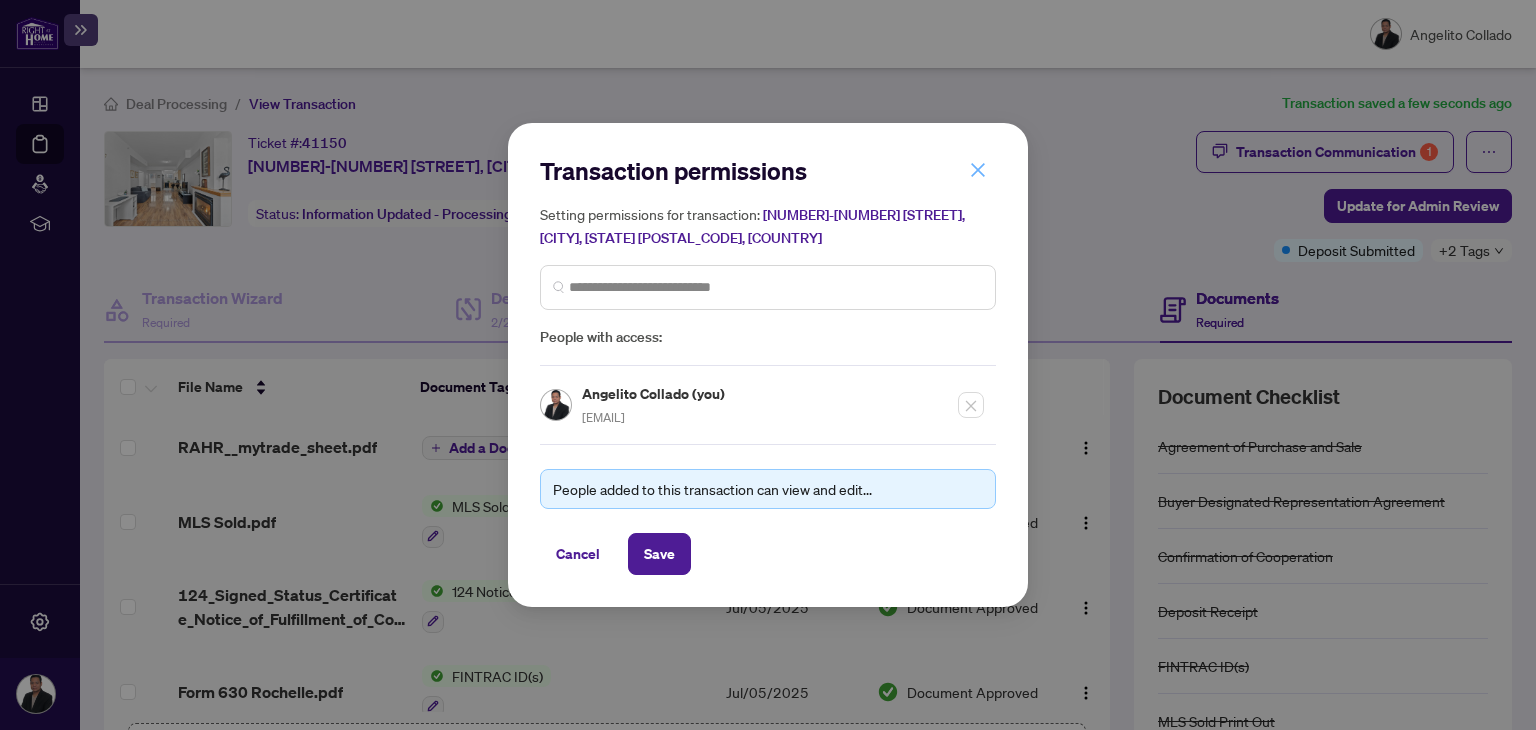 click 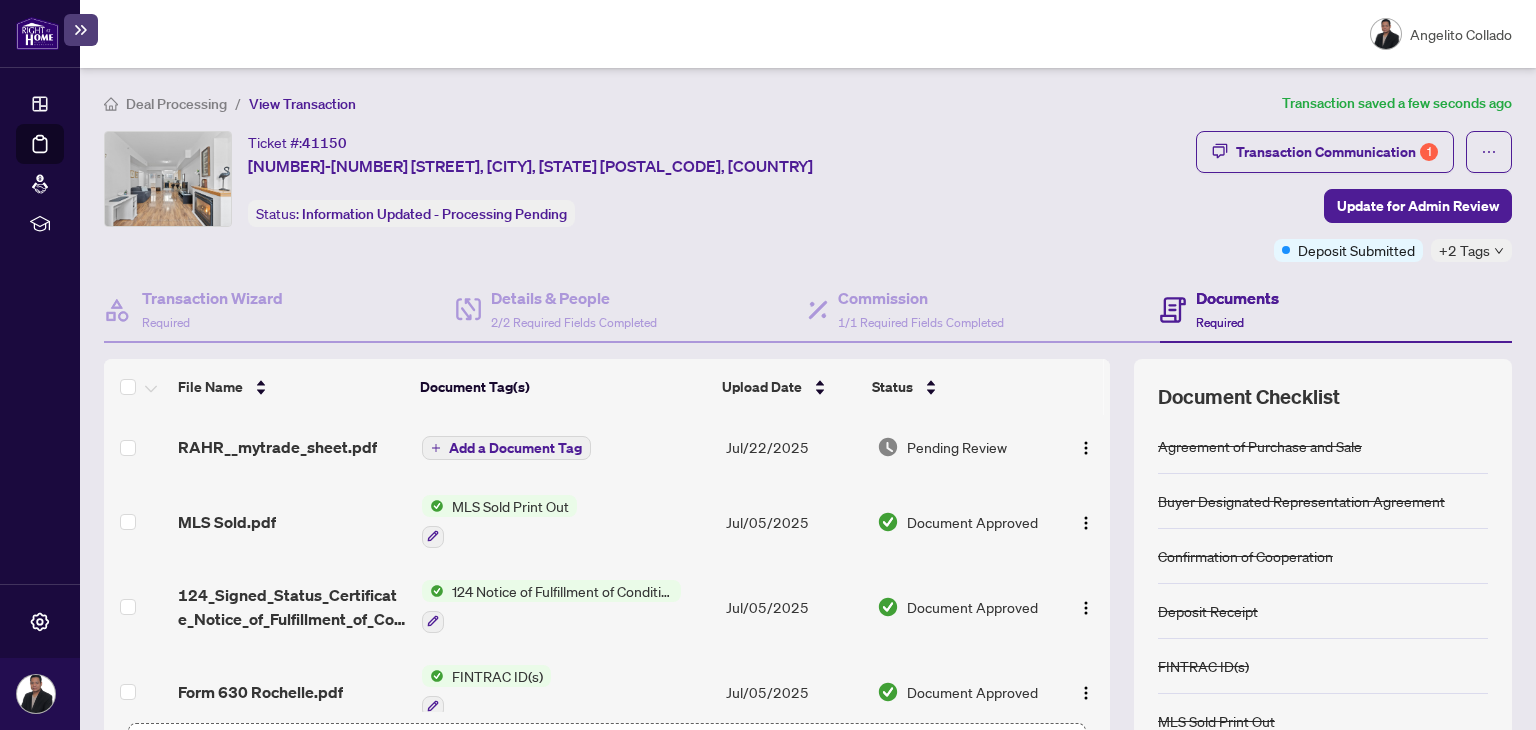 click on "Deal Processing / View Transaction Transaction saved   a few seconds ago Ticket #:  41150 [NUMBER]-[NUMBER] [STREET], [CITY], [STATE] [POSTAL_CODE] Status:   Information Updated - Processing Pending Update for Admin Review Transaction Communication 1 Update for Admin Review Deposit Submitted +2 Tags Transaction Wizard Required Details & People 2/2 Required Fields Completed Commission 1/1 Required Fields Completed Documents Required File Name Document Tag(s) Upload Date Status             RAHR__mytrade_sheet.pdf Add a Document Tag [DATE] Pending Review MLS Sold.pdf MLS Sold Print Out [DATE] Document Approved 124_Signed_Status_Certificate_Notice_of_Fulfillment_of_Conditions_-_Agreement_of_Purchase_and_Sale.pdf 124 Notice of Fulfillment of Condition(s) - Agreement of Purchase and Sale [DATE] Document Approved Form 630 Rochelle.pdf FINTRAC ID(s) [DATE] Document Approved TRADE SHEET - AGENT TO REVIEW - Angelito.pdf Add a Document Tag [DATE] Pending Review [DATE] Document Approved" at bounding box center (808, 479) 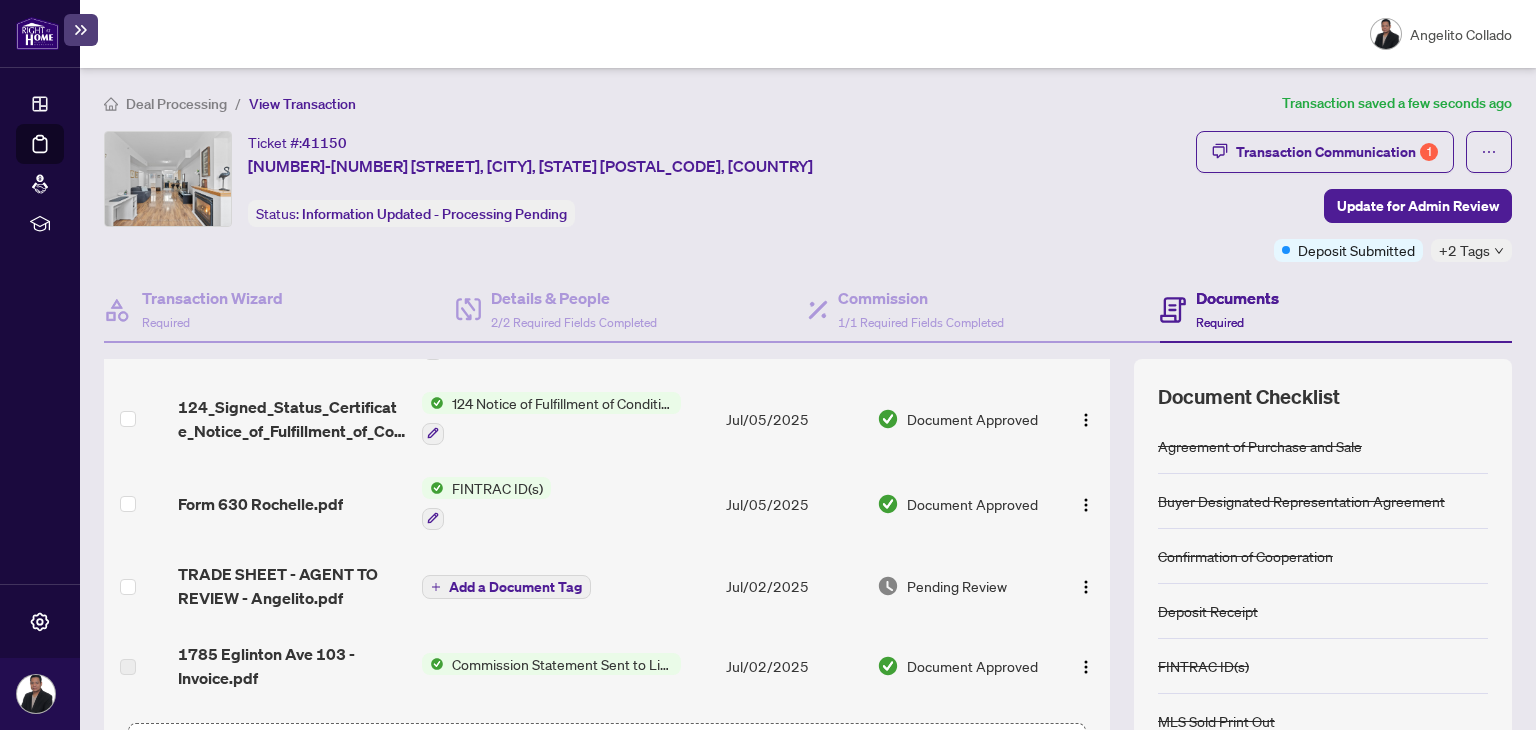 scroll, scrollTop: 0, scrollLeft: 0, axis: both 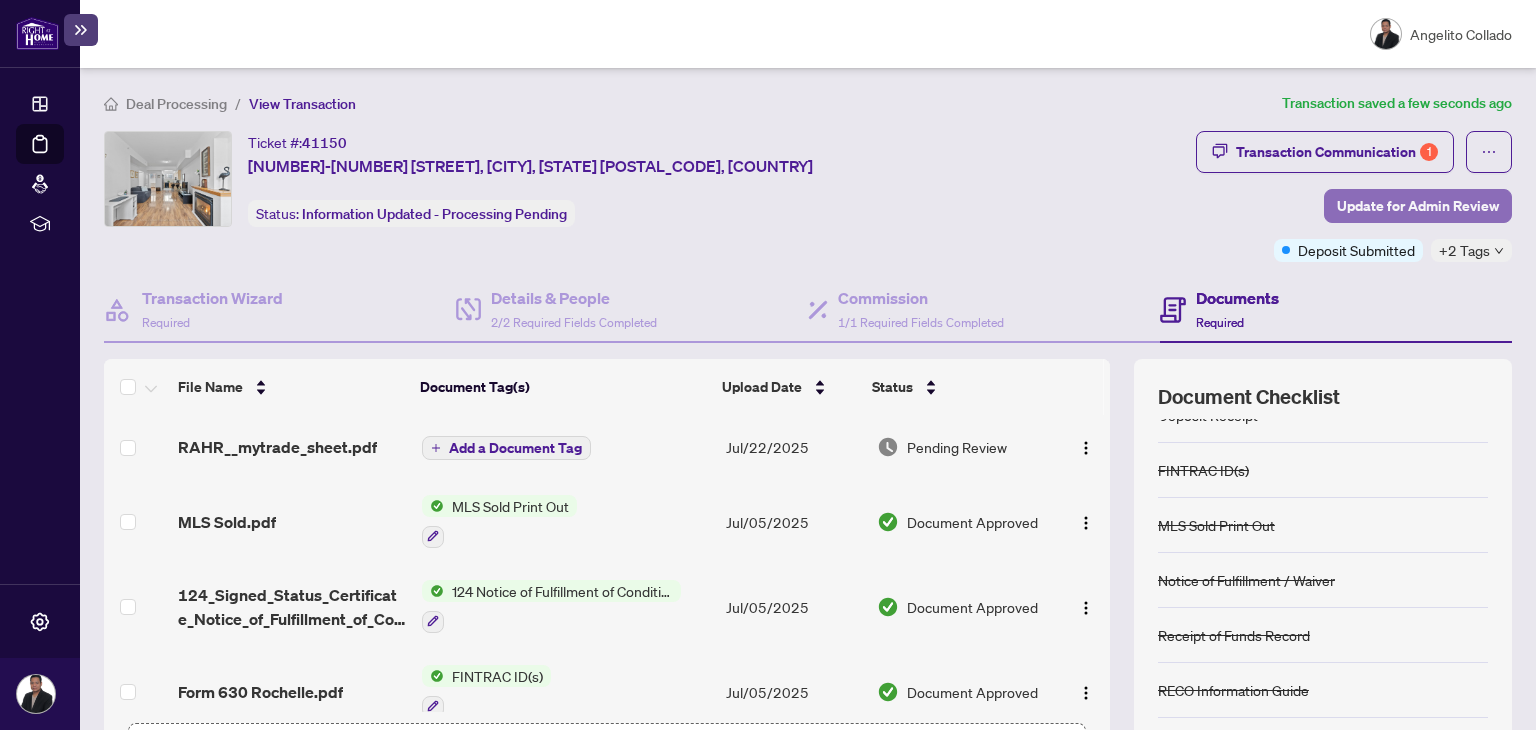 click on "Update for Admin Review" at bounding box center [1418, 206] 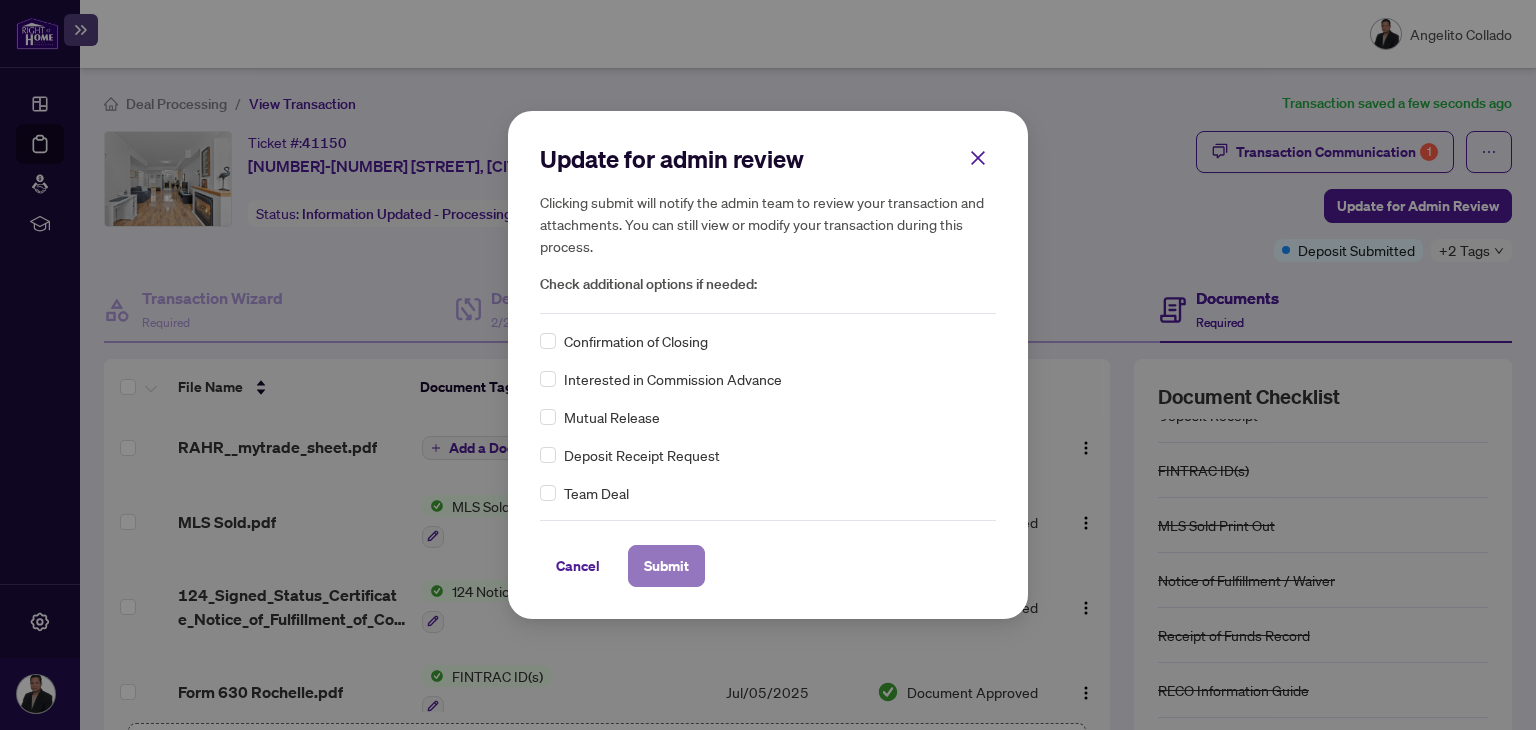 click on "Submit" at bounding box center (666, 566) 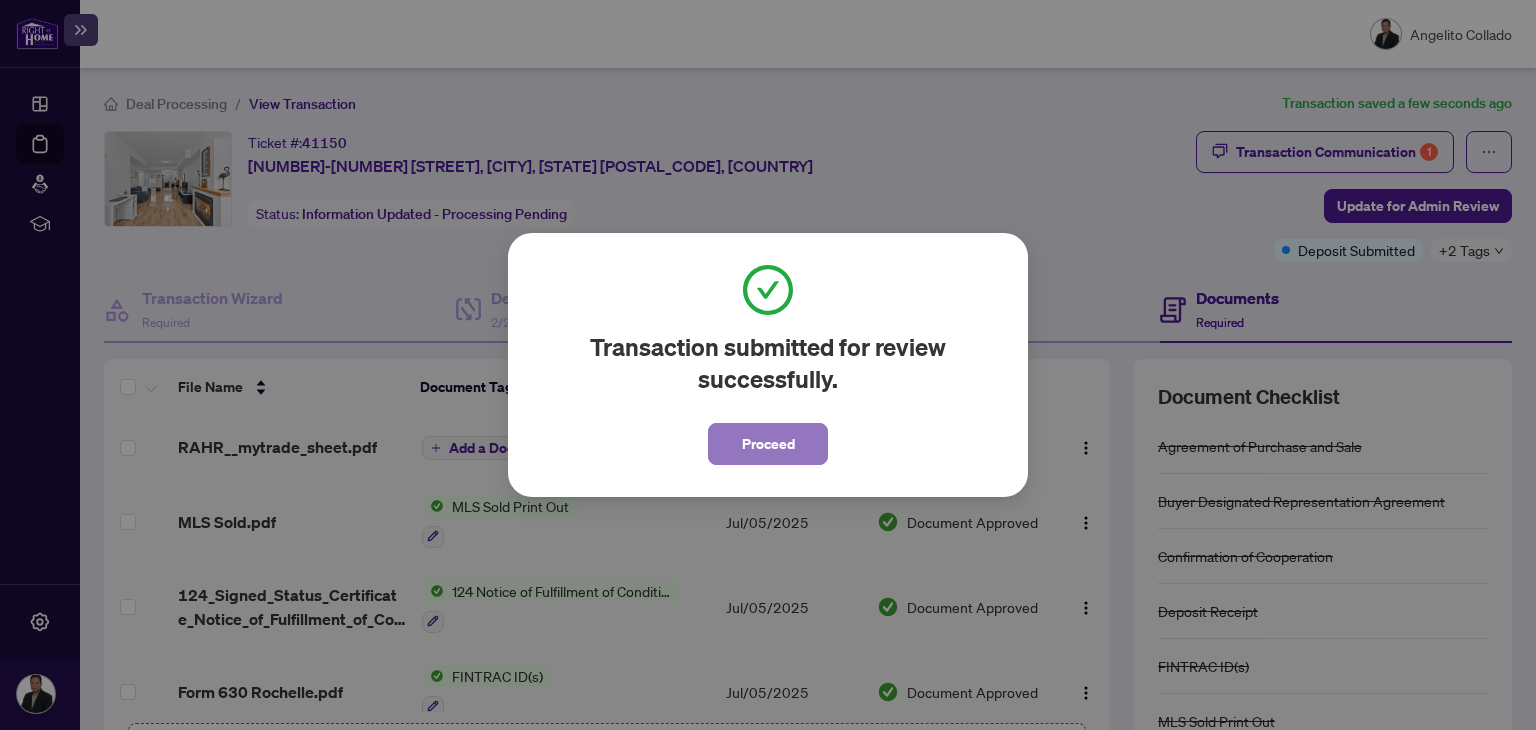 click on "Proceed" at bounding box center [768, 444] 